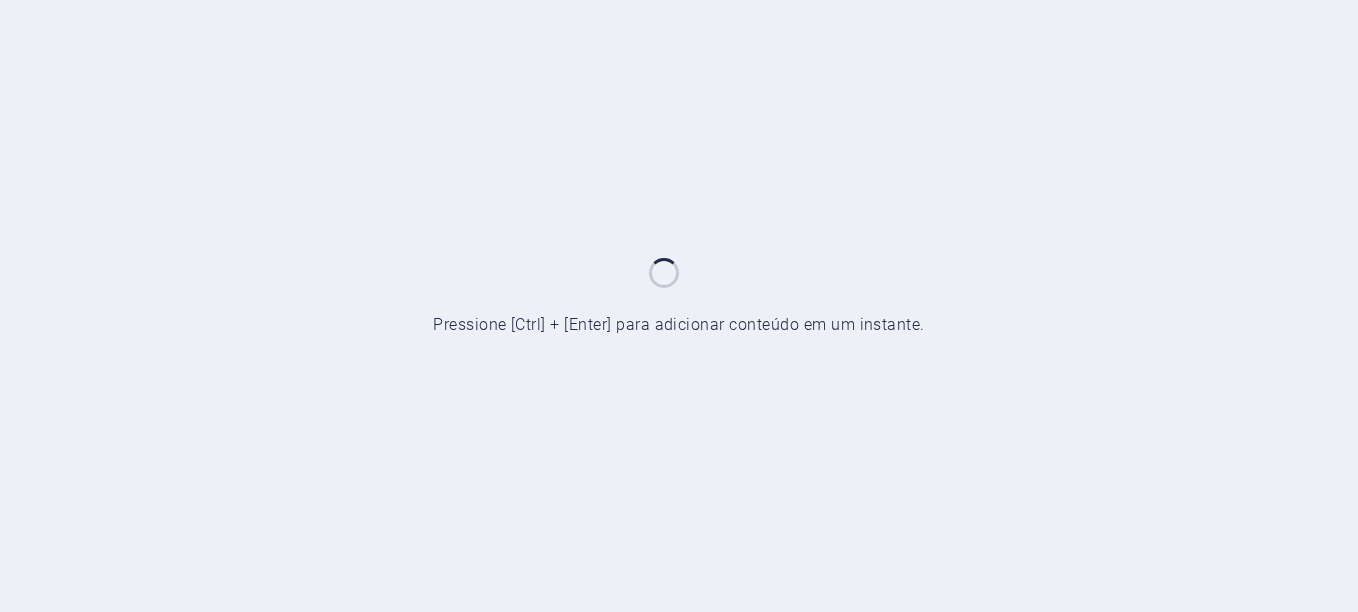 scroll, scrollTop: 0, scrollLeft: 0, axis: both 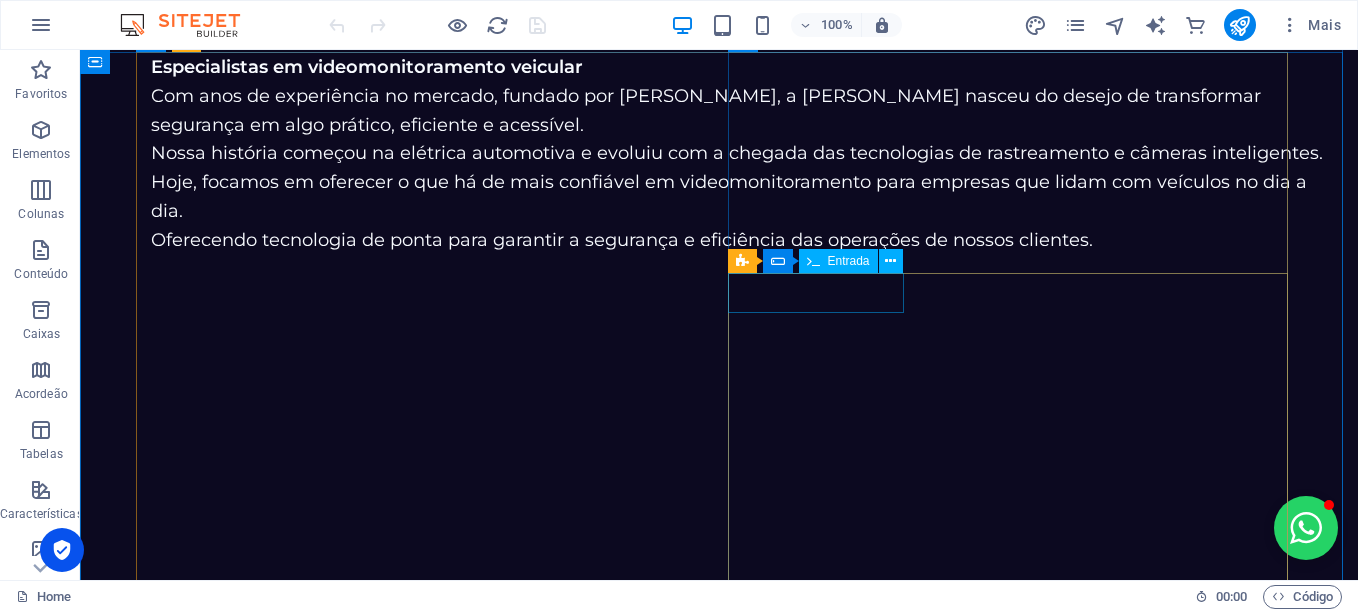 click on "[PERSON_NAME] Kieling Milani" 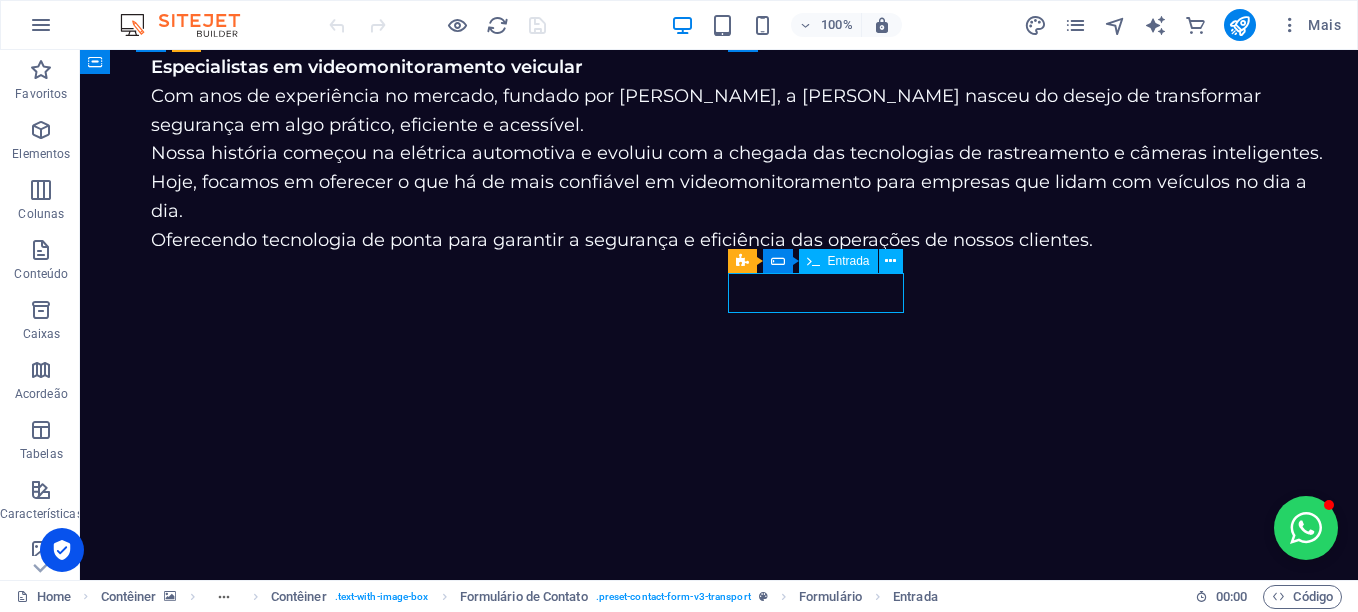 click on "[PERSON_NAME] Kieling Milani" 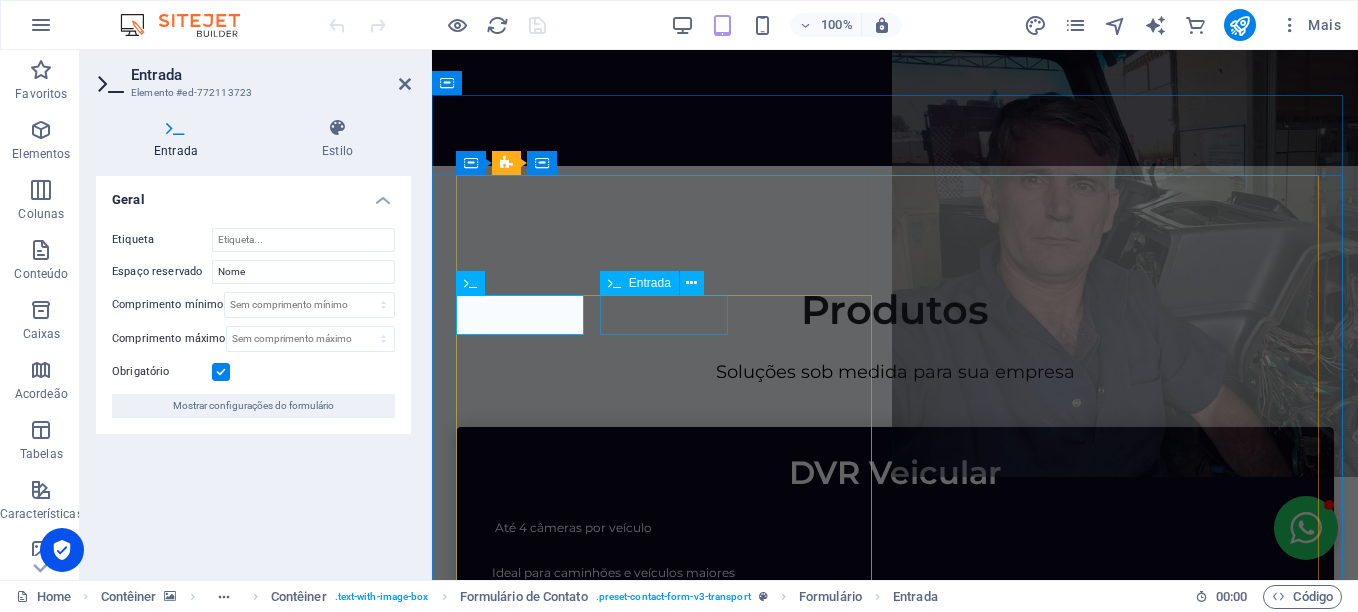 scroll, scrollTop: 4127, scrollLeft: 0, axis: vertical 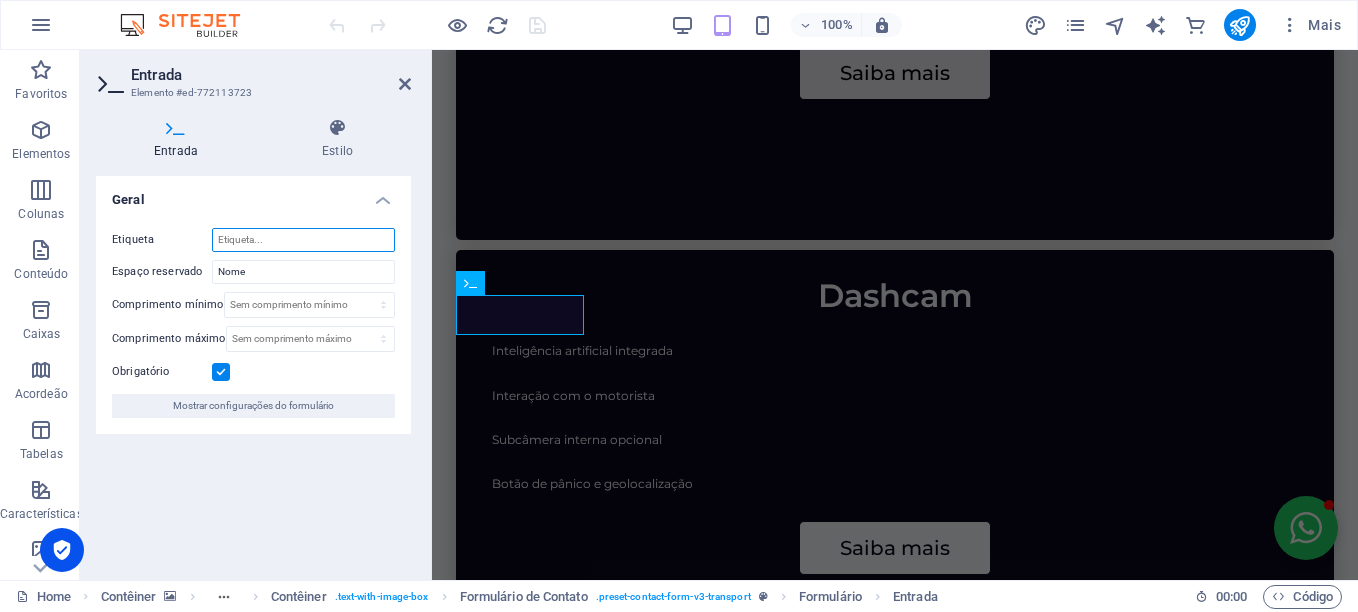 click on "Etiqueta" at bounding box center (303, 240) 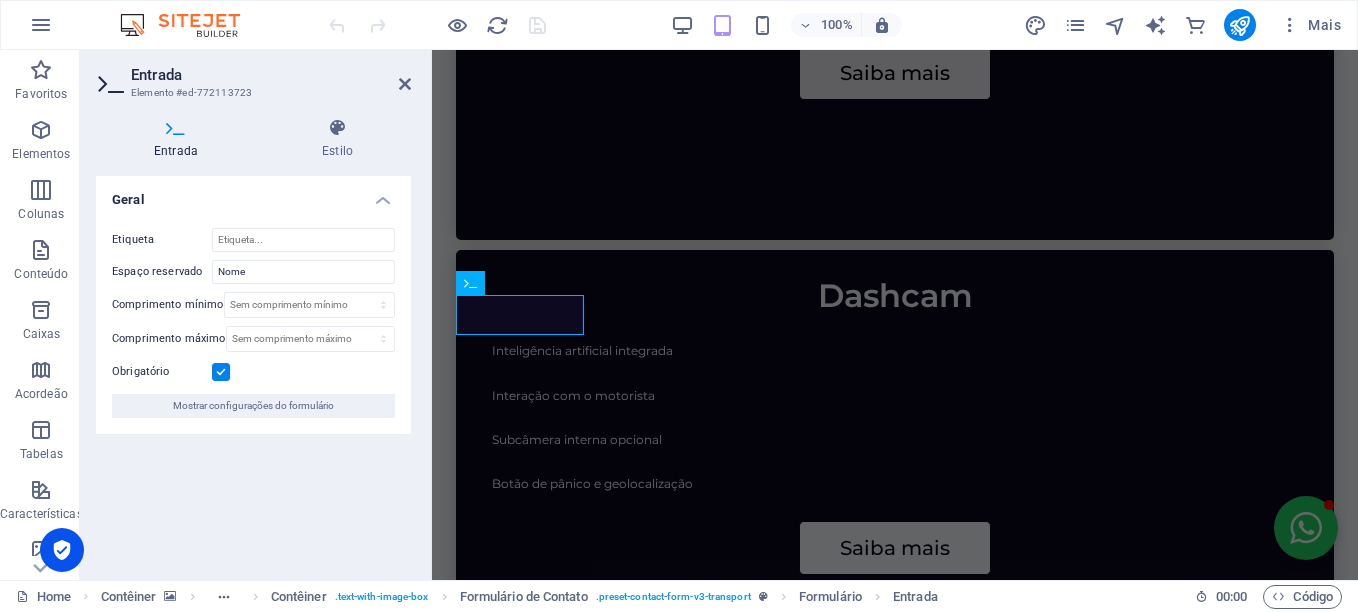 click on "Etiqueta Espaço reservado Nome Comprimento mínimo Sem comprimento mínimo sinal Comprimento máximo Sem comprimento máximo sinal Obrigatório Mostrar configurações do formulário" at bounding box center [253, 323] 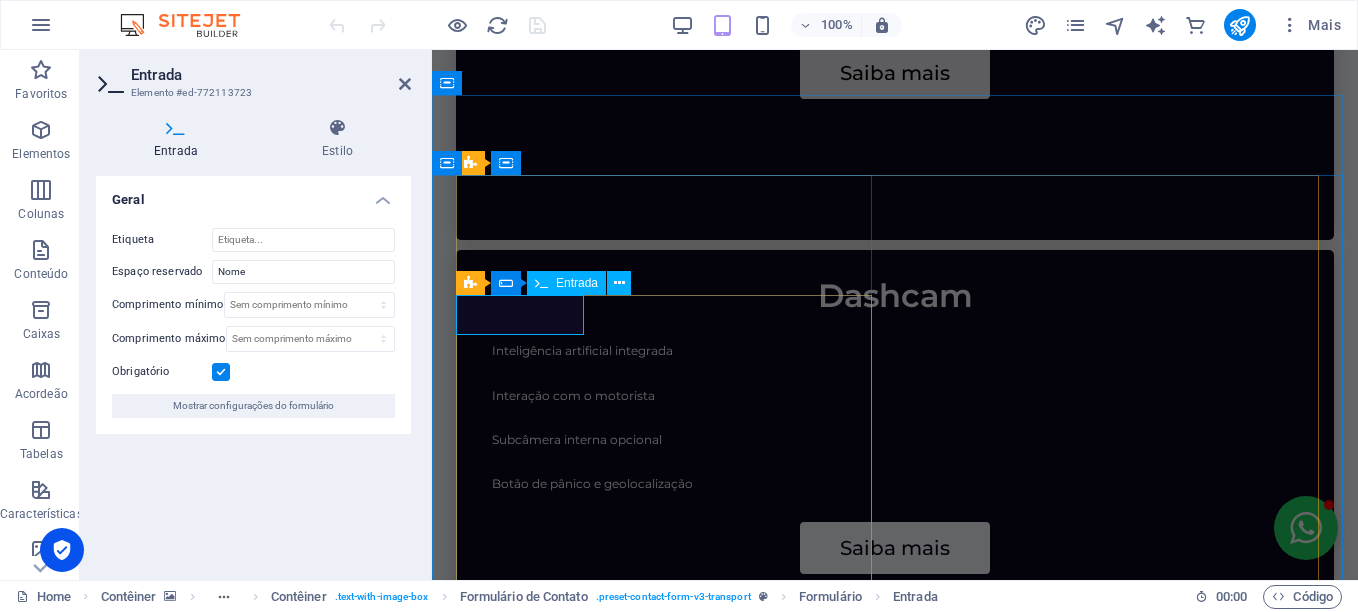 click on "[PERSON_NAME] Kieling Milani" 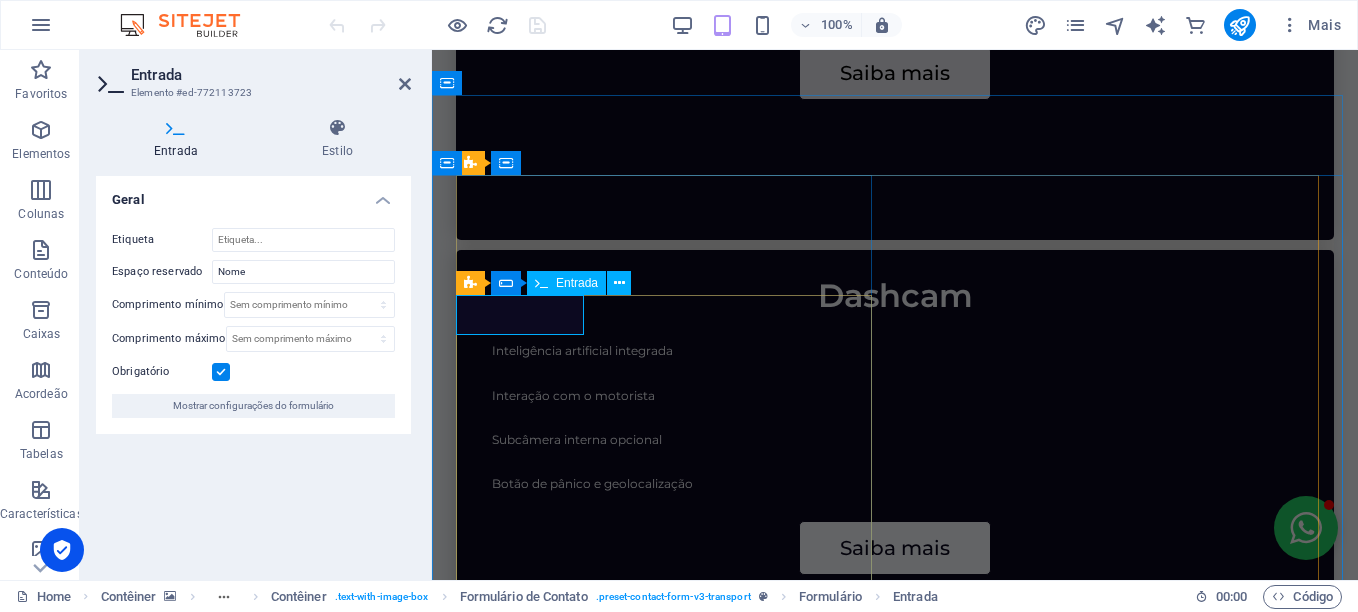 scroll, scrollTop: 0, scrollLeft: 0, axis: both 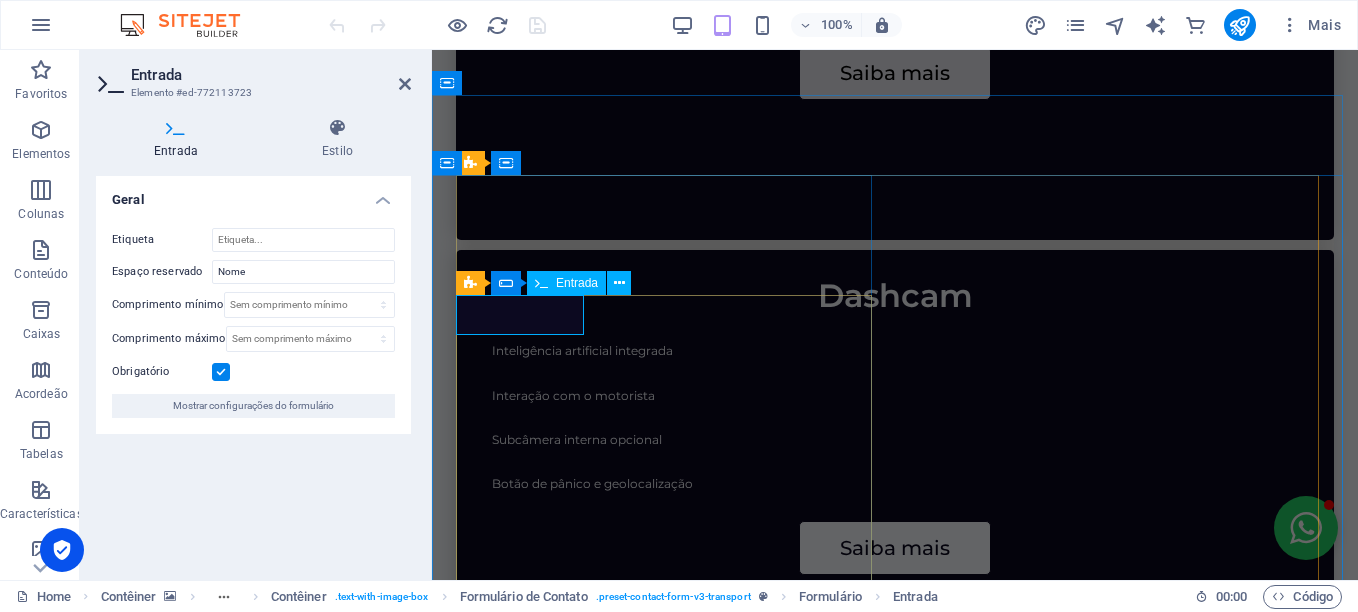 type on "P" 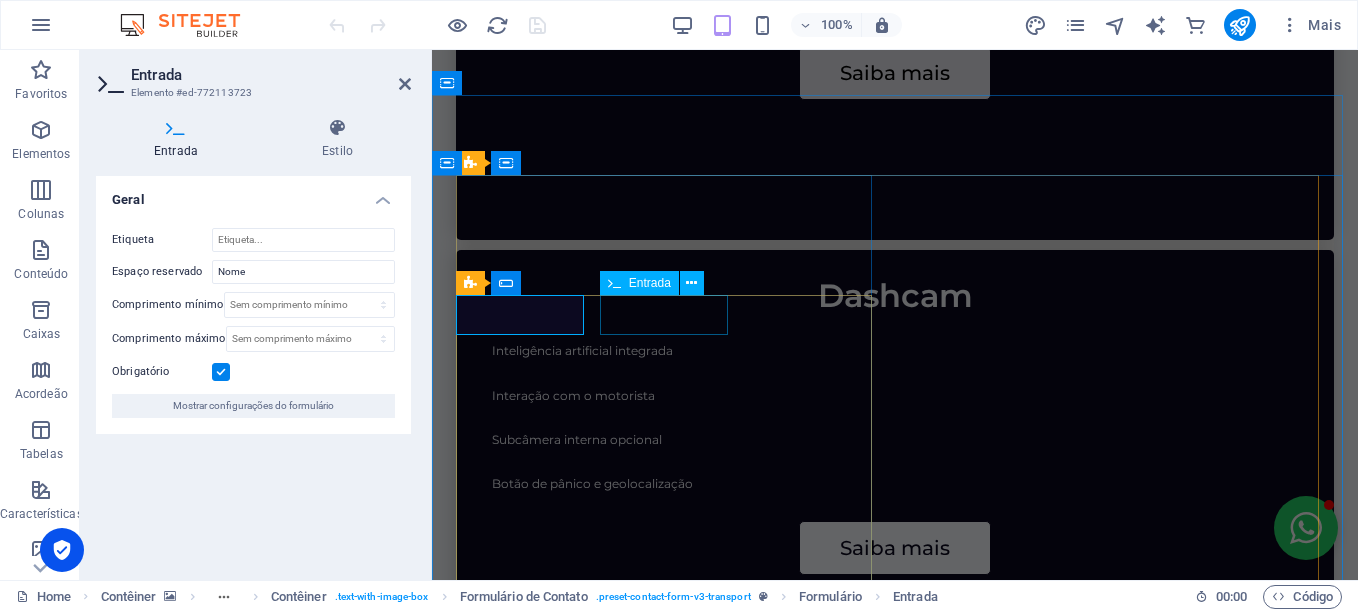 click on "pinhosat" 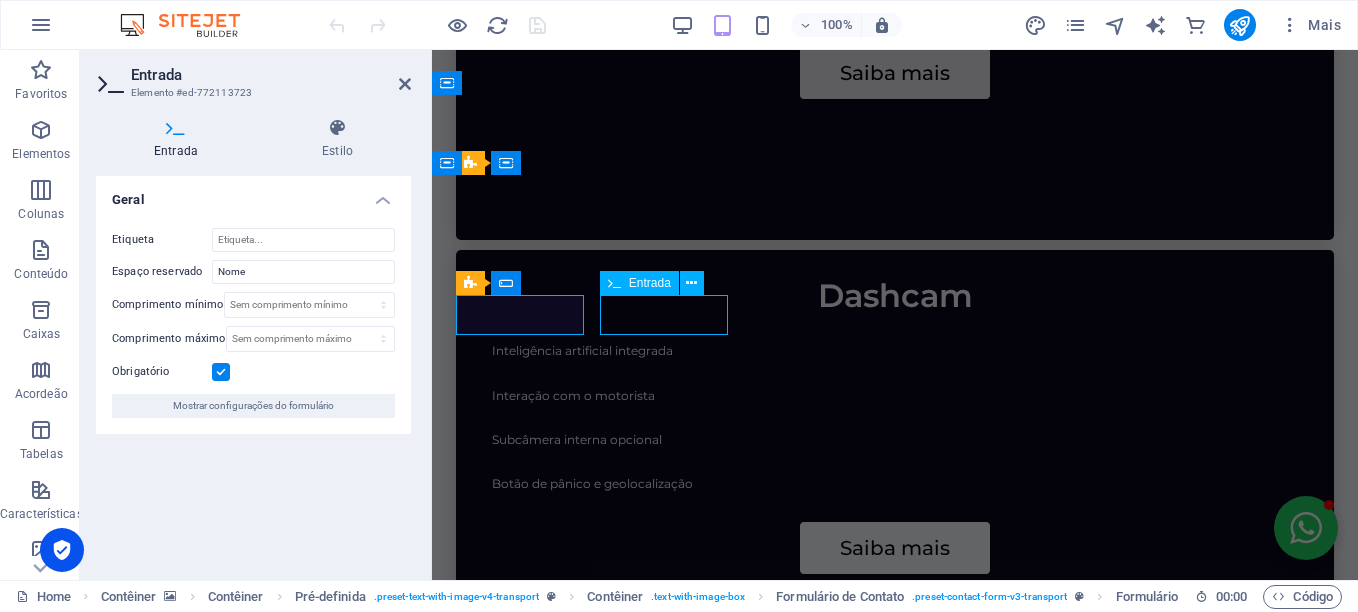 click on "Solte o conteúdo aqui ou  Adicionar elementos  Colar área de transferência" at bounding box center (895, 3159) 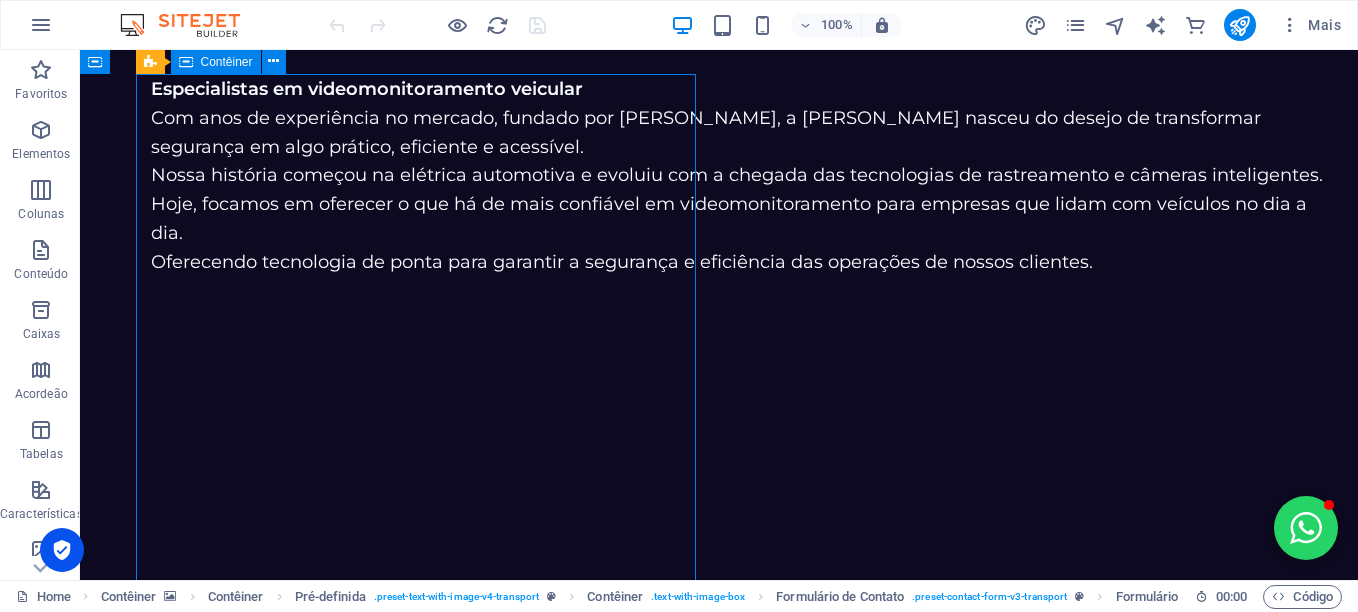 click on "Solte o conteúdo aqui ou  Adicionar elementos  Colar área de transferência" at bounding box center [719, 4527] 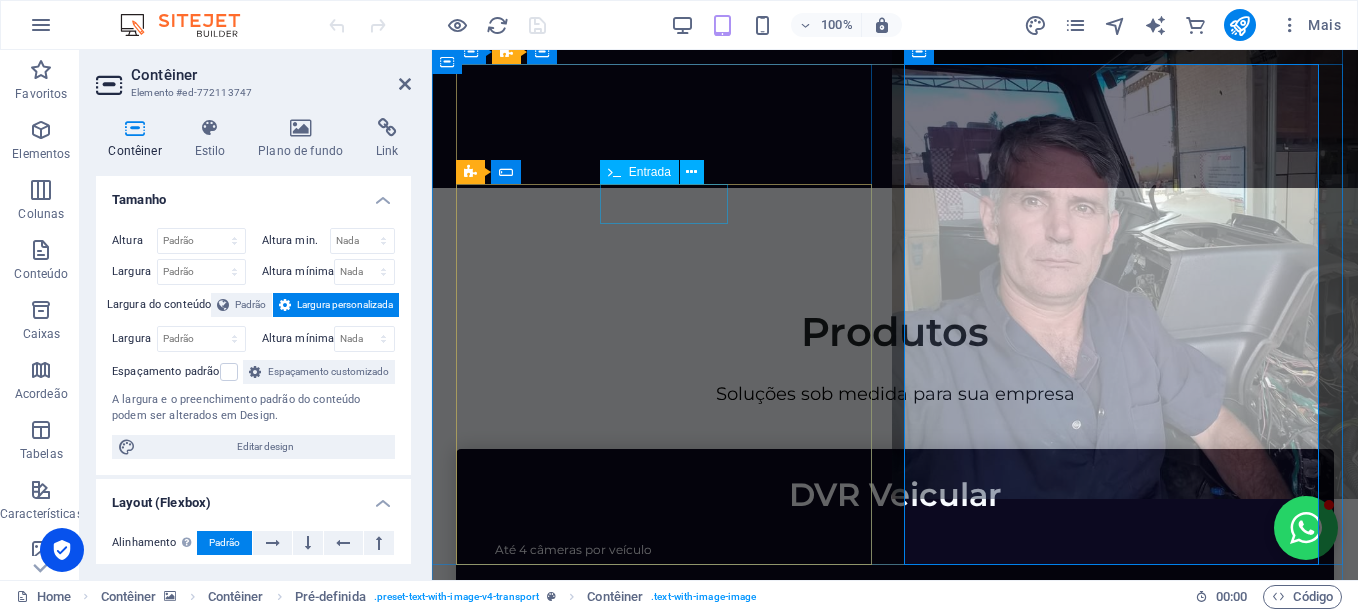 click on "pinhosat" 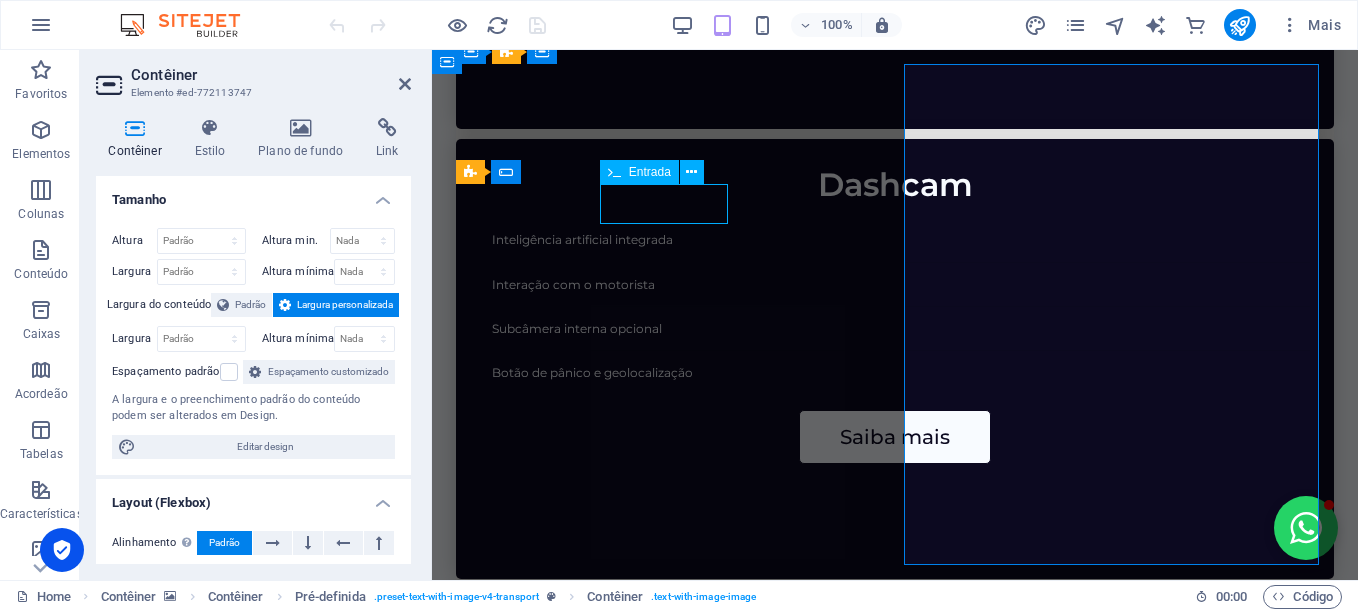 click on "pinhosat" 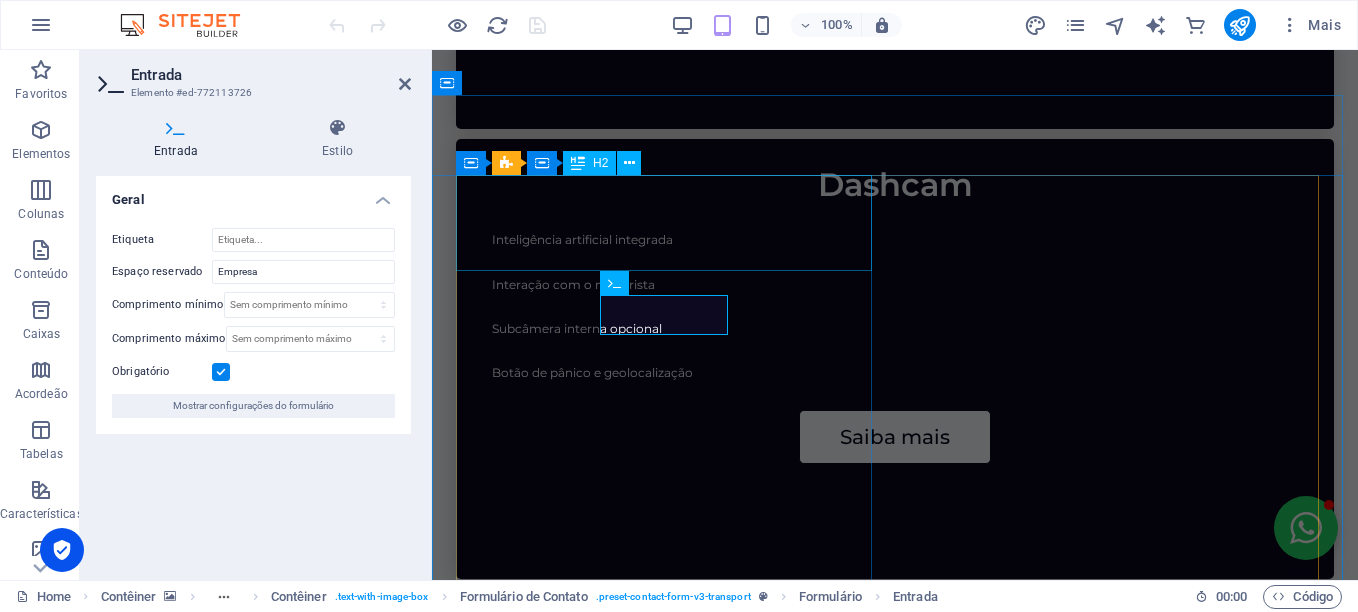 scroll, scrollTop: 4127, scrollLeft: 0, axis: vertical 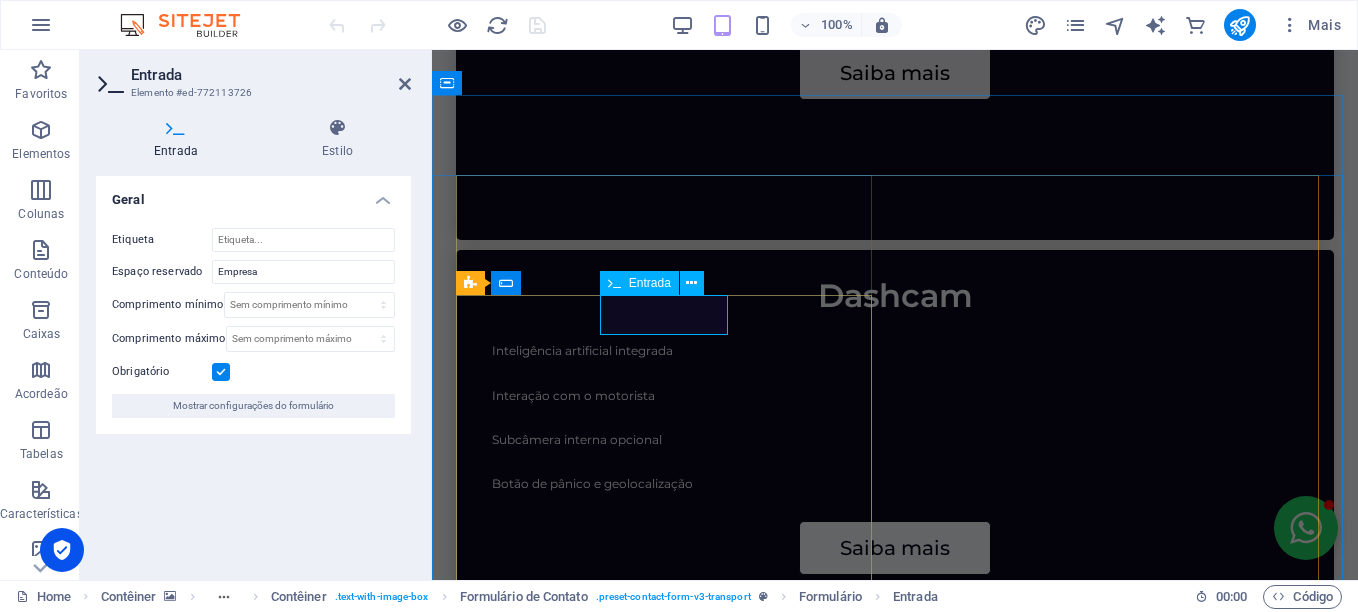 click on "pinhosat" 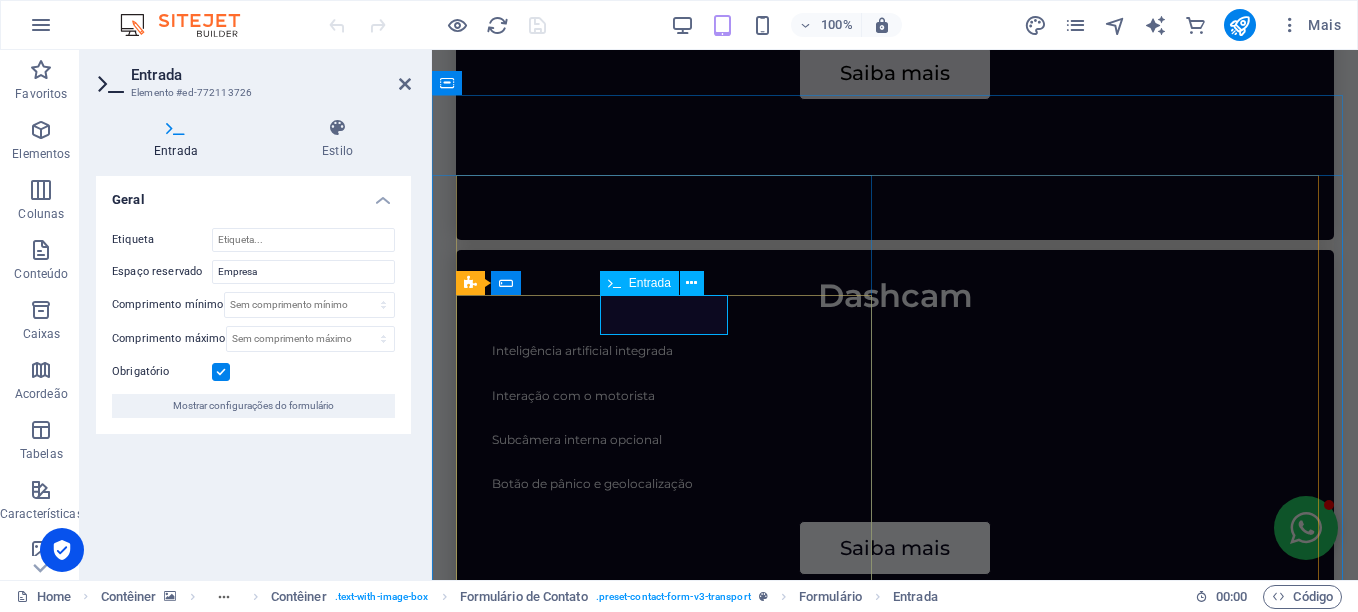 type on "p" 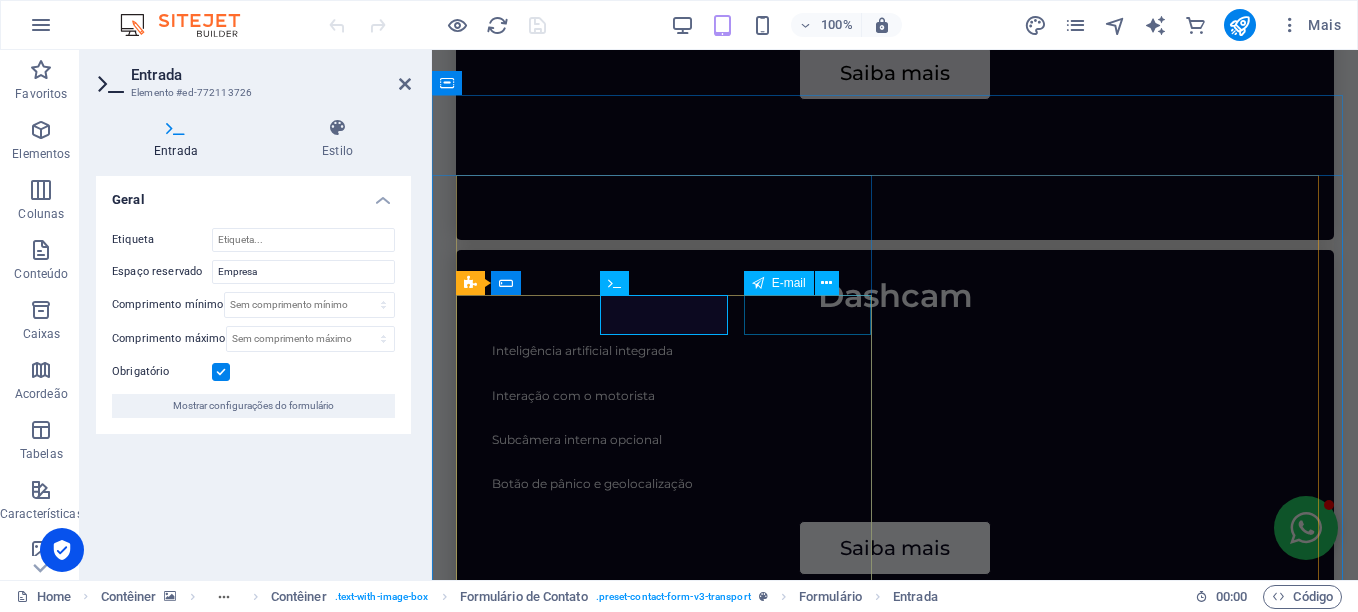 click on "[EMAIL_ADDRESS][DOMAIN_NAME]" 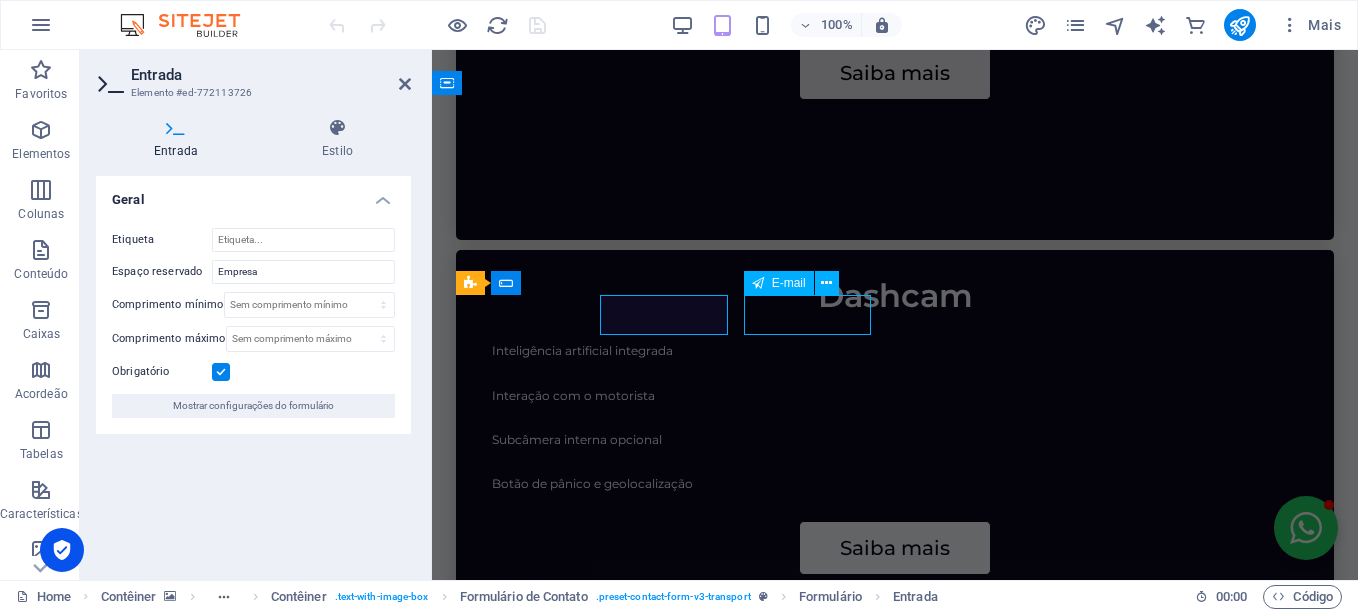 click on "[EMAIL_ADDRESS][DOMAIN_NAME]" 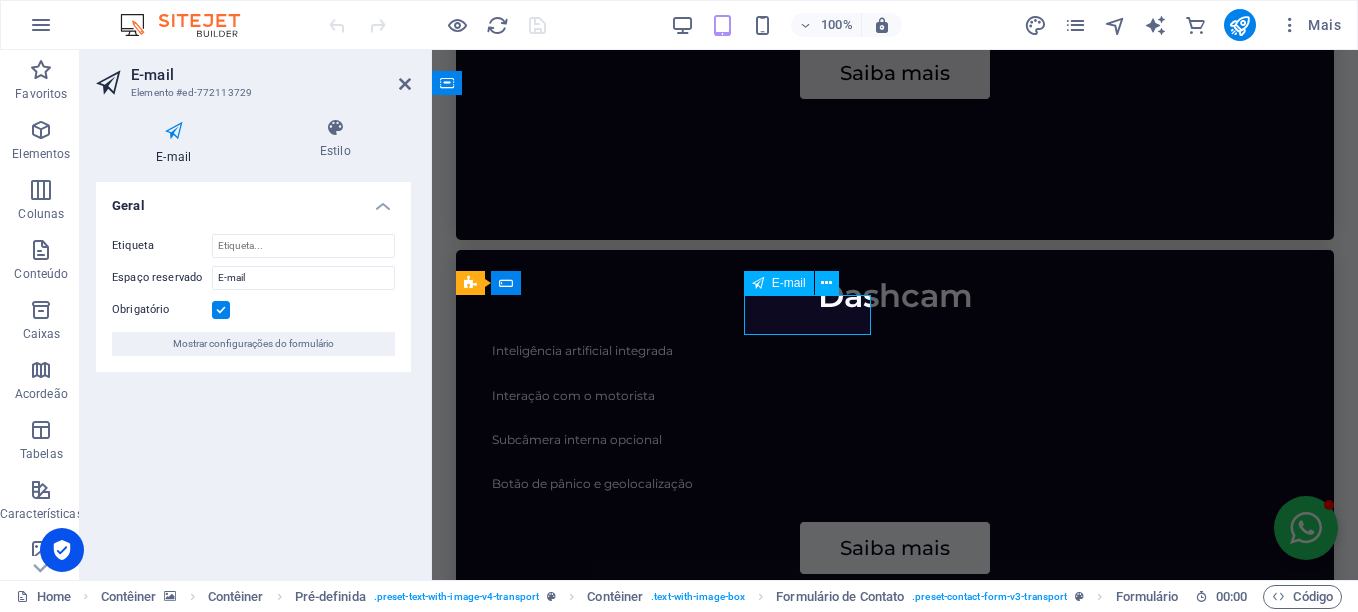 click on "[EMAIL_ADDRESS][DOMAIN_NAME]" 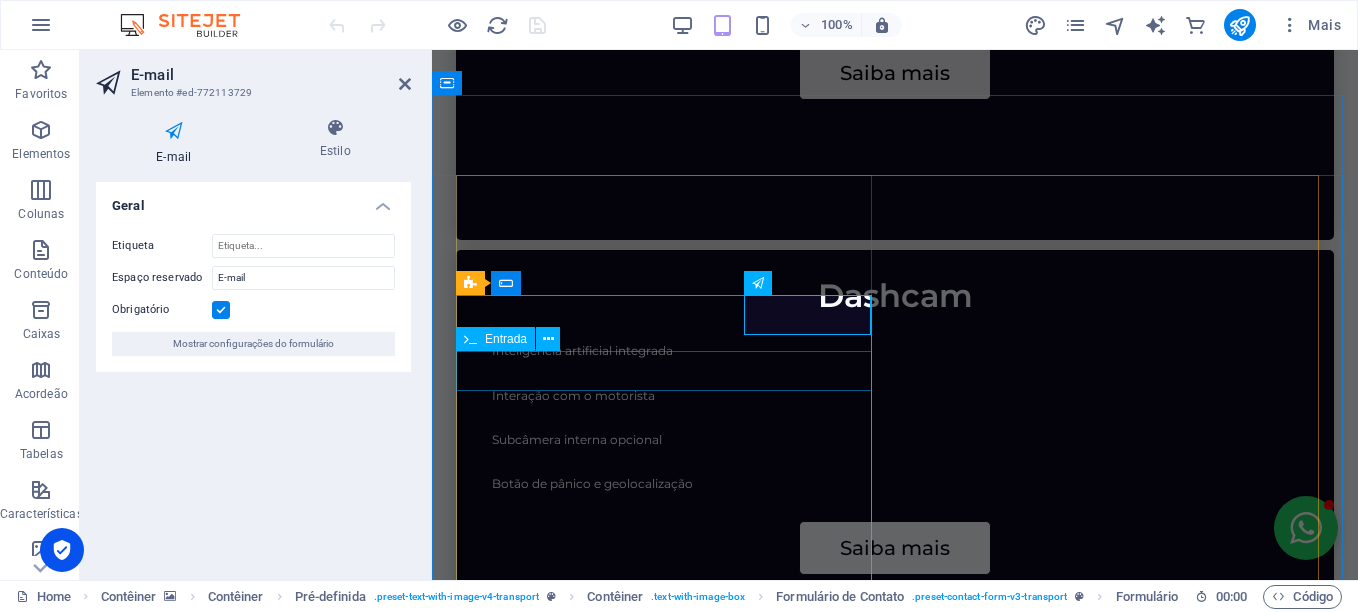 click on "54993278568" 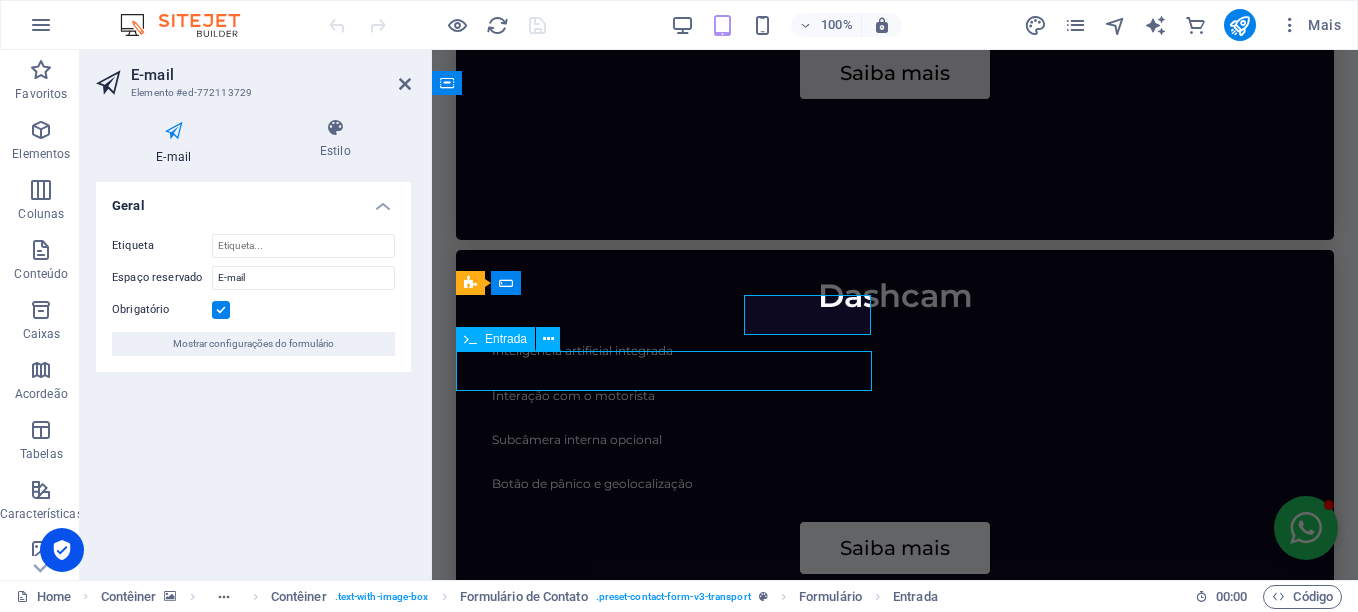 click on "54993278568" 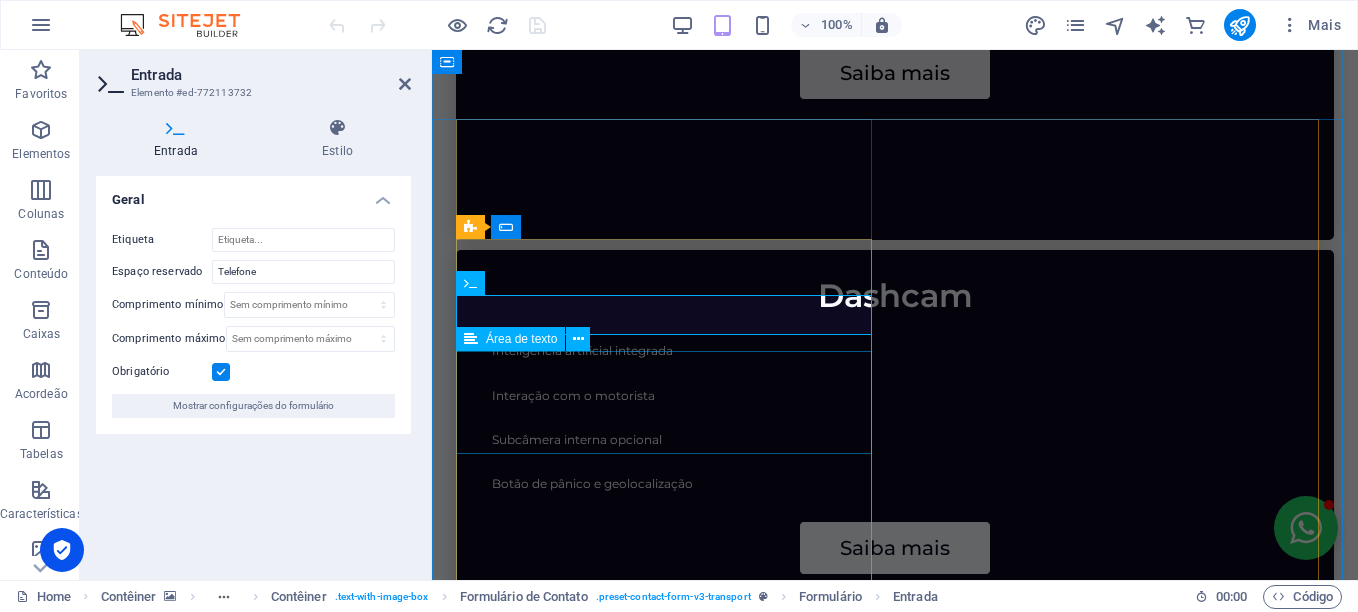 scroll, scrollTop: 4183, scrollLeft: 0, axis: vertical 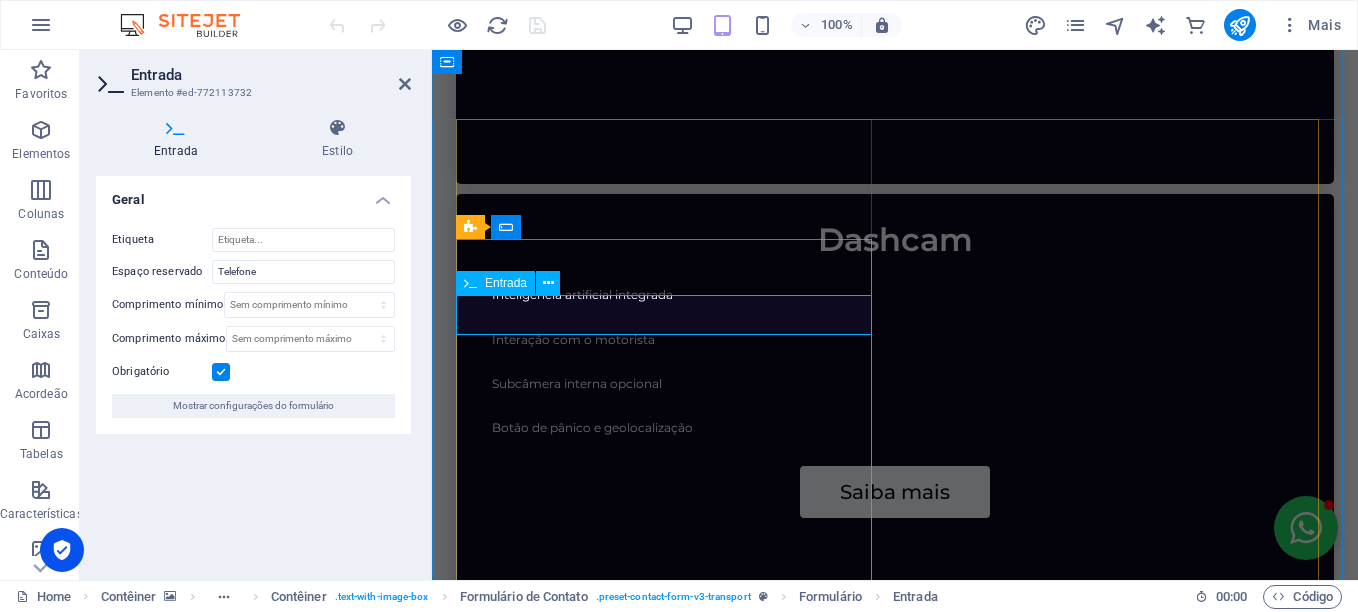 click on "54993278568" 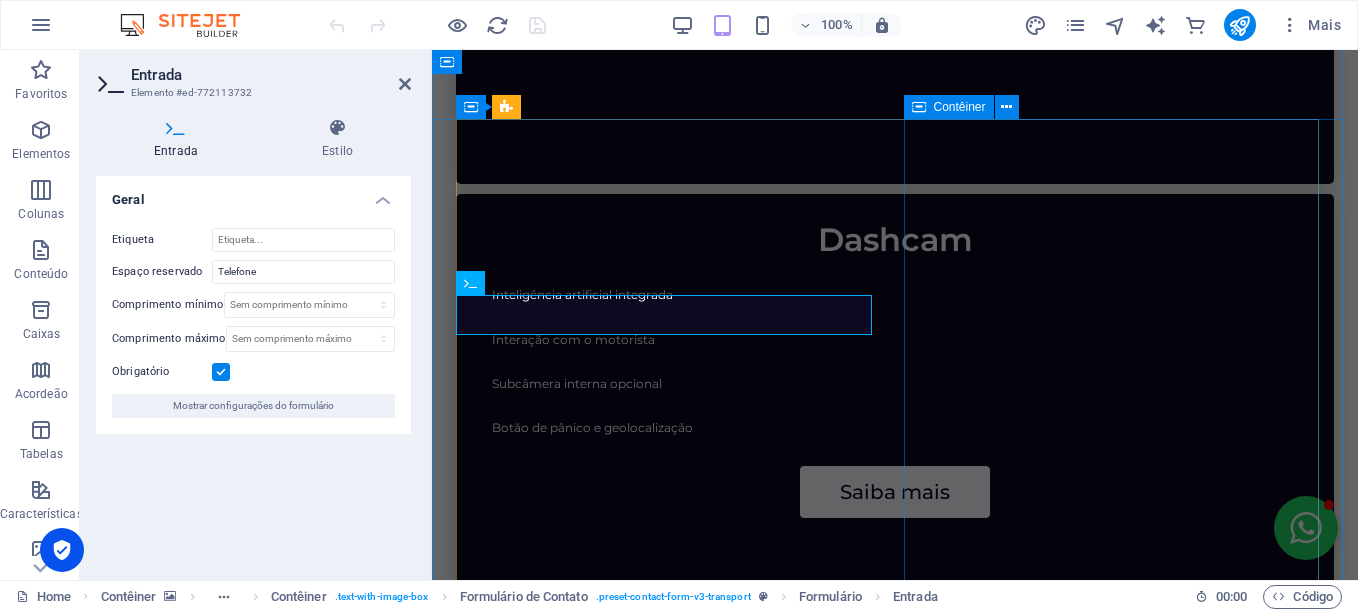 click on "Solte o conteúdo aqui ou  Adicionar elementos  Colar área de transferência" at bounding box center [895, 2898] 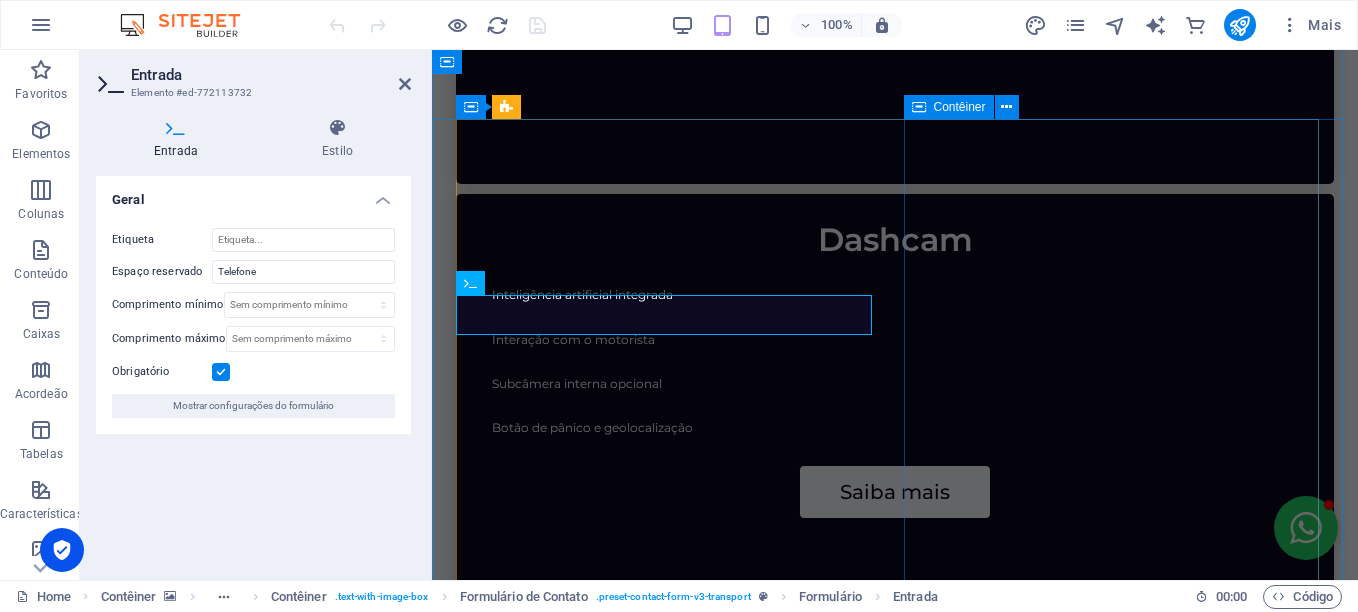 type 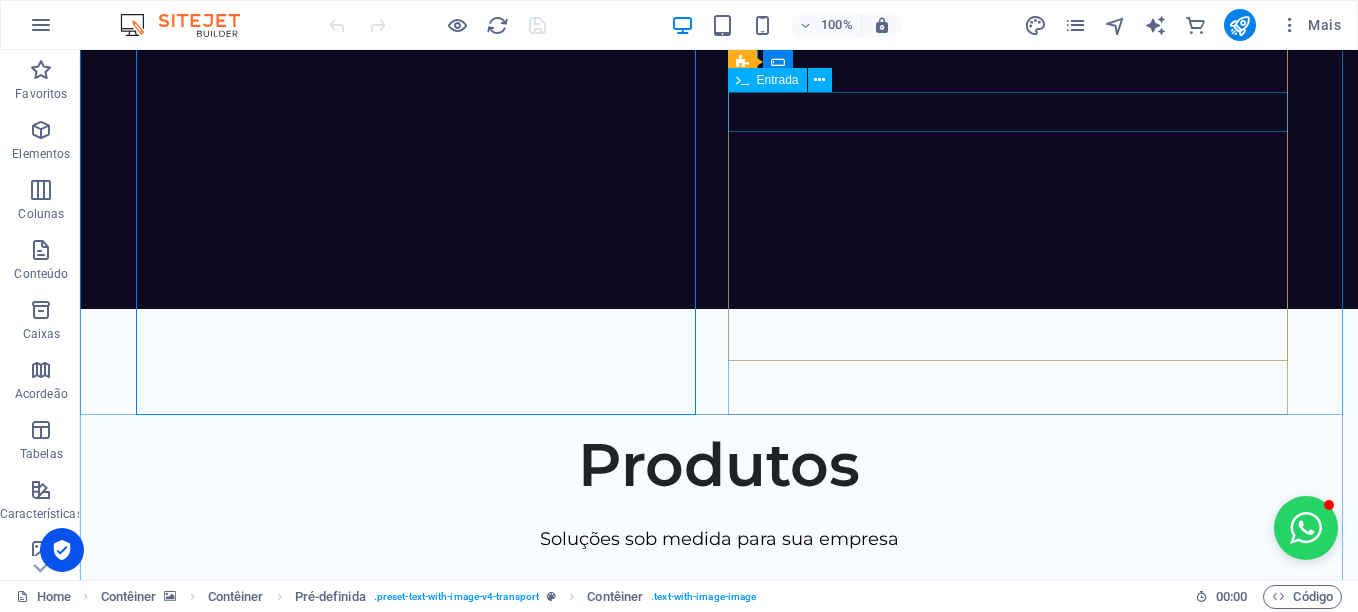 scroll, scrollTop: 3737, scrollLeft: 0, axis: vertical 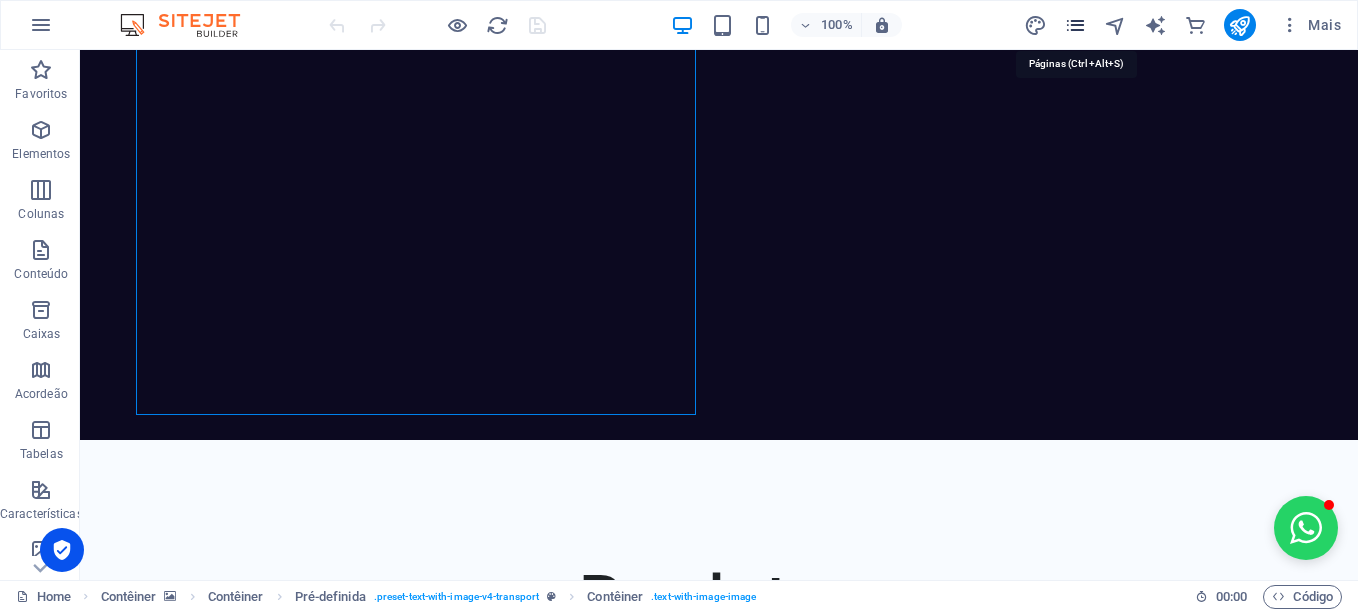 click at bounding box center (1075, 25) 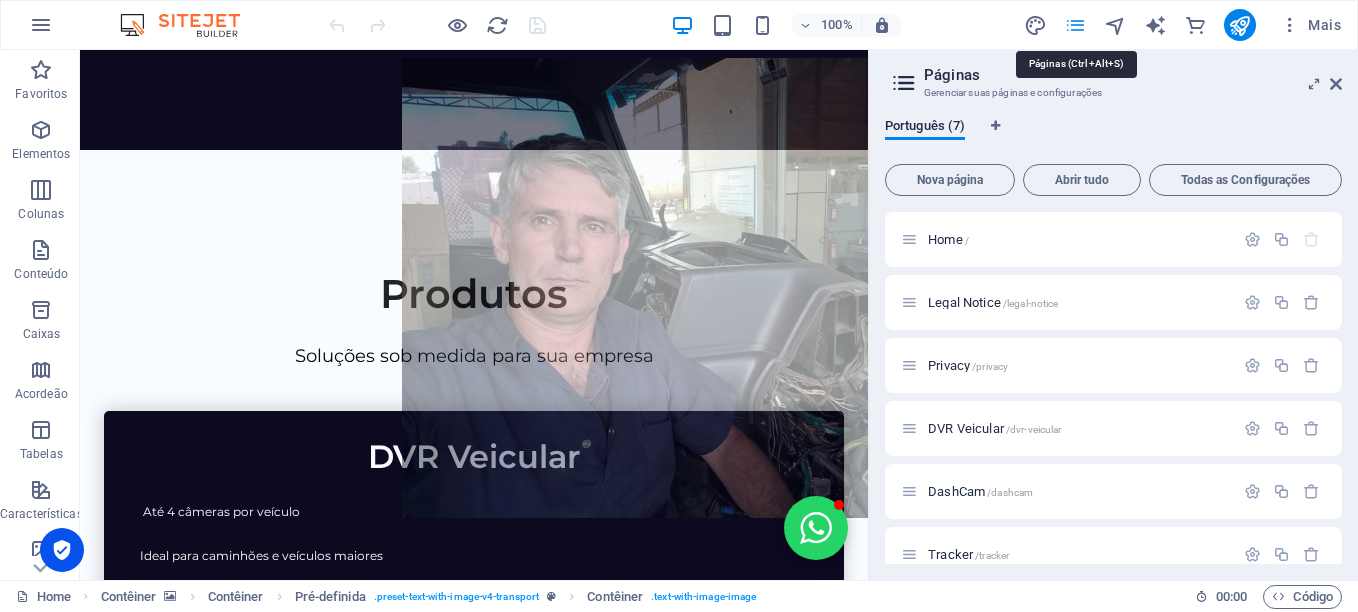 scroll, scrollTop: 4495, scrollLeft: 0, axis: vertical 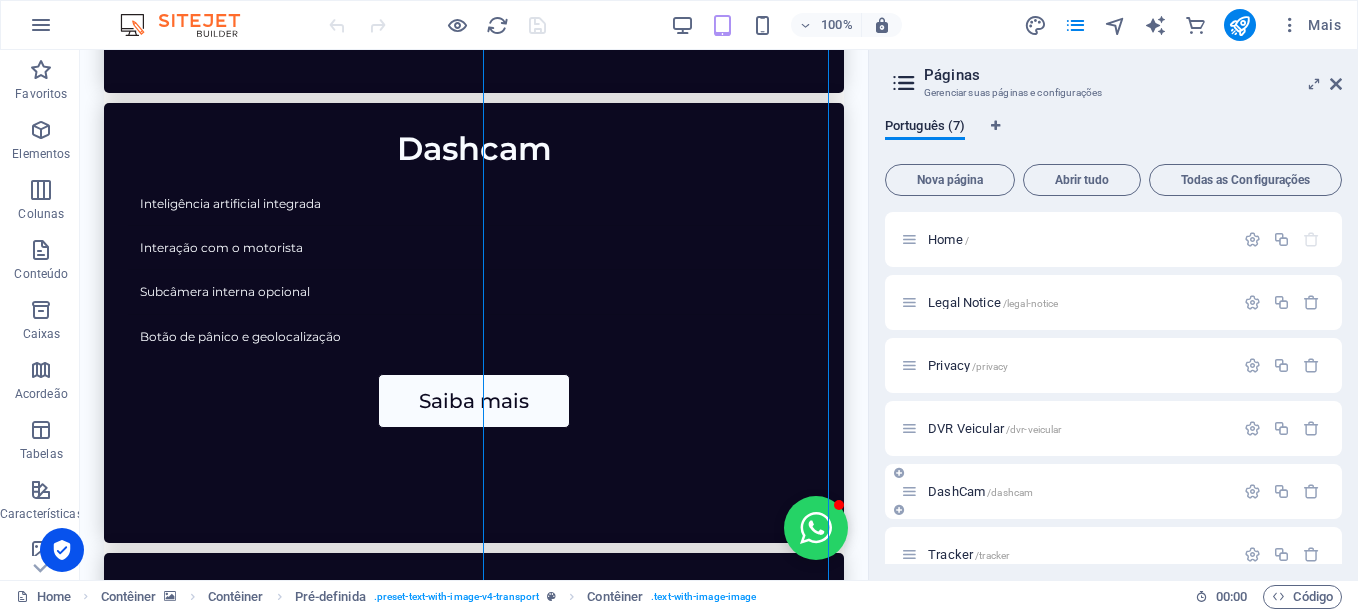 click on "/dashcam" at bounding box center (1010, 492) 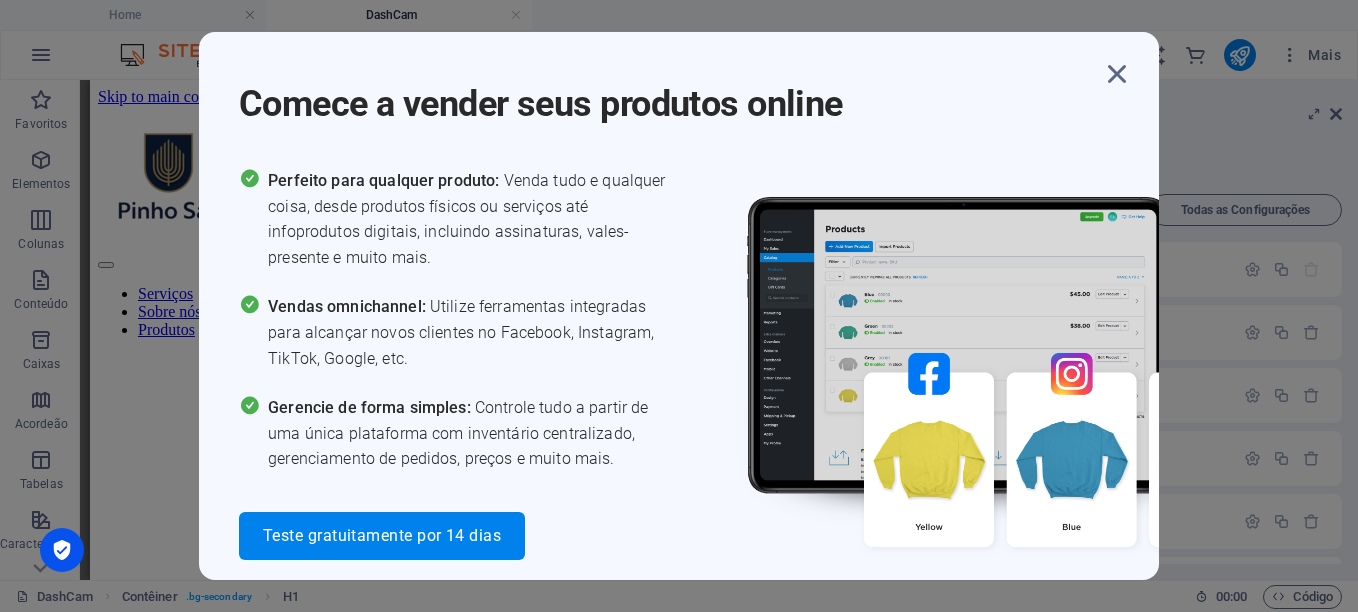 scroll, scrollTop: 0, scrollLeft: 0, axis: both 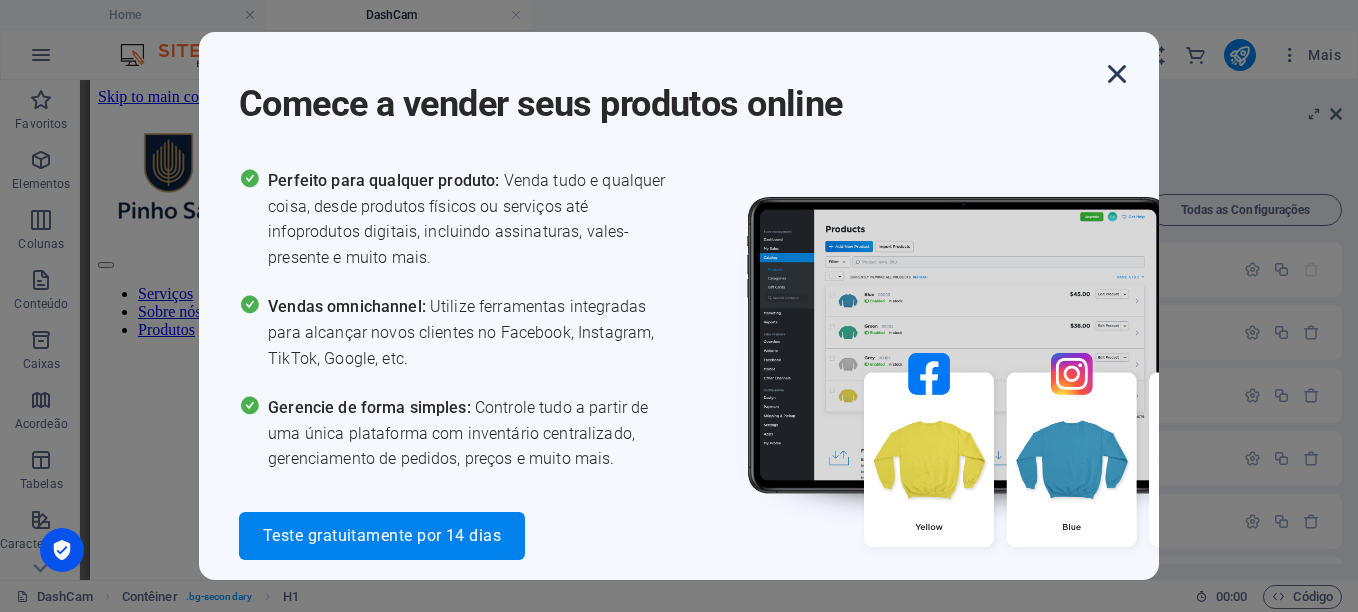 click at bounding box center [1117, 74] 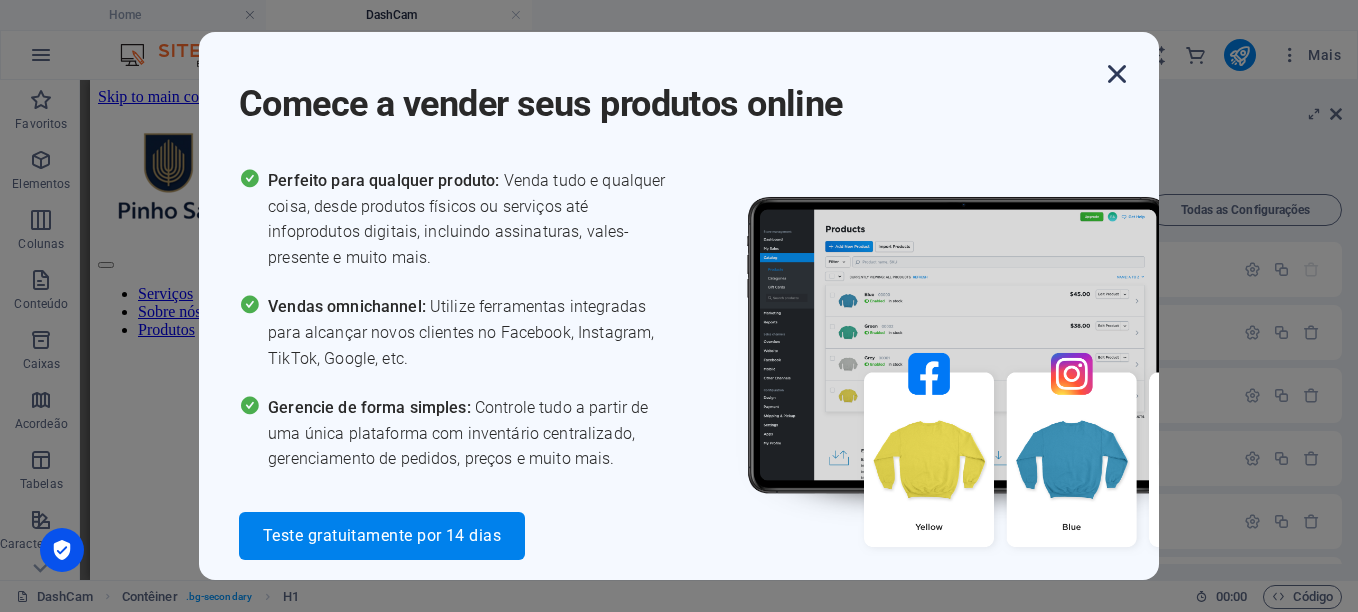 click at bounding box center (1117, 74) 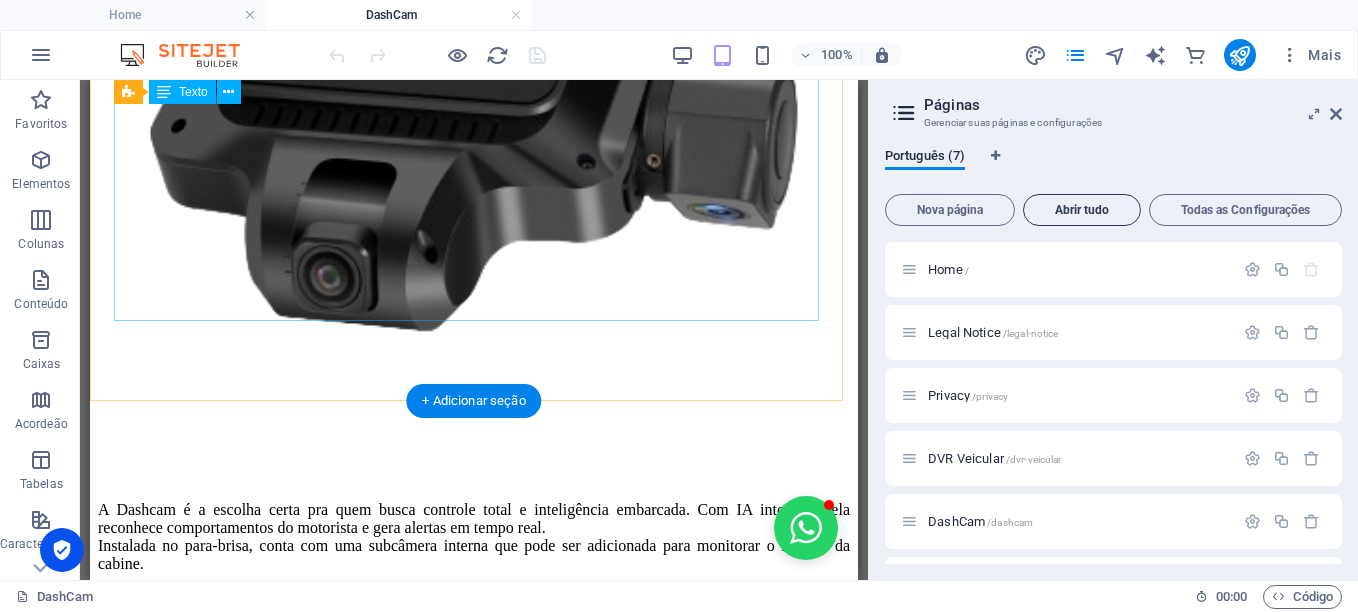 scroll, scrollTop: 1000, scrollLeft: 0, axis: vertical 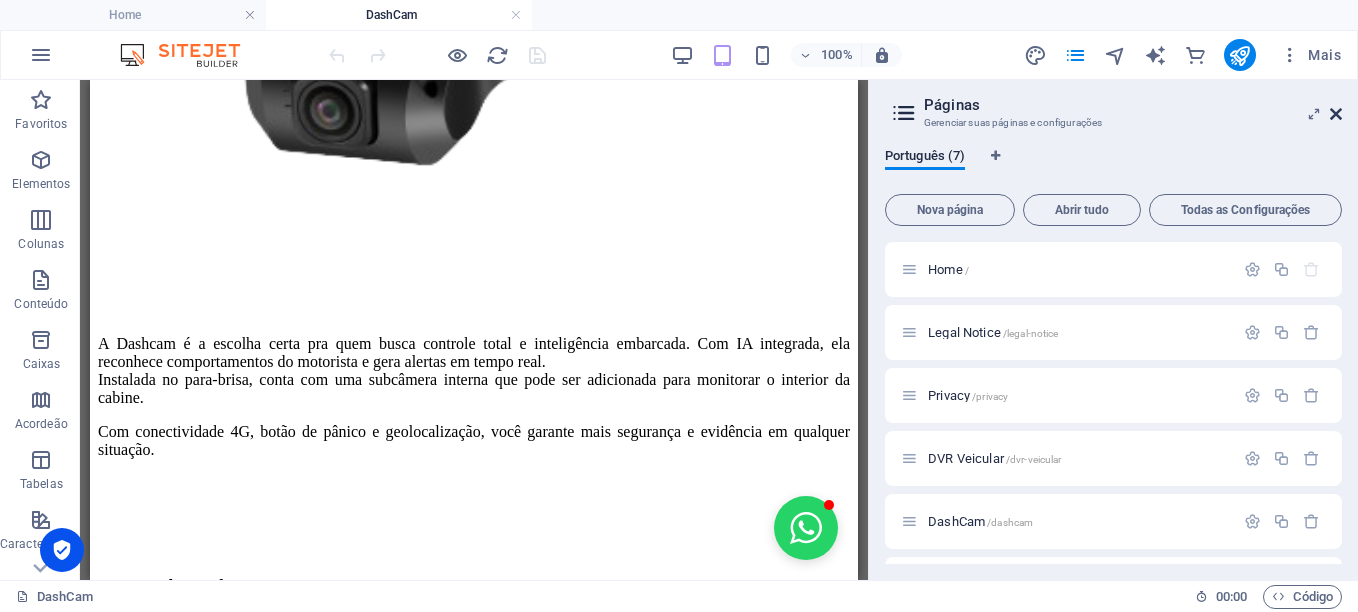 click at bounding box center [1336, 114] 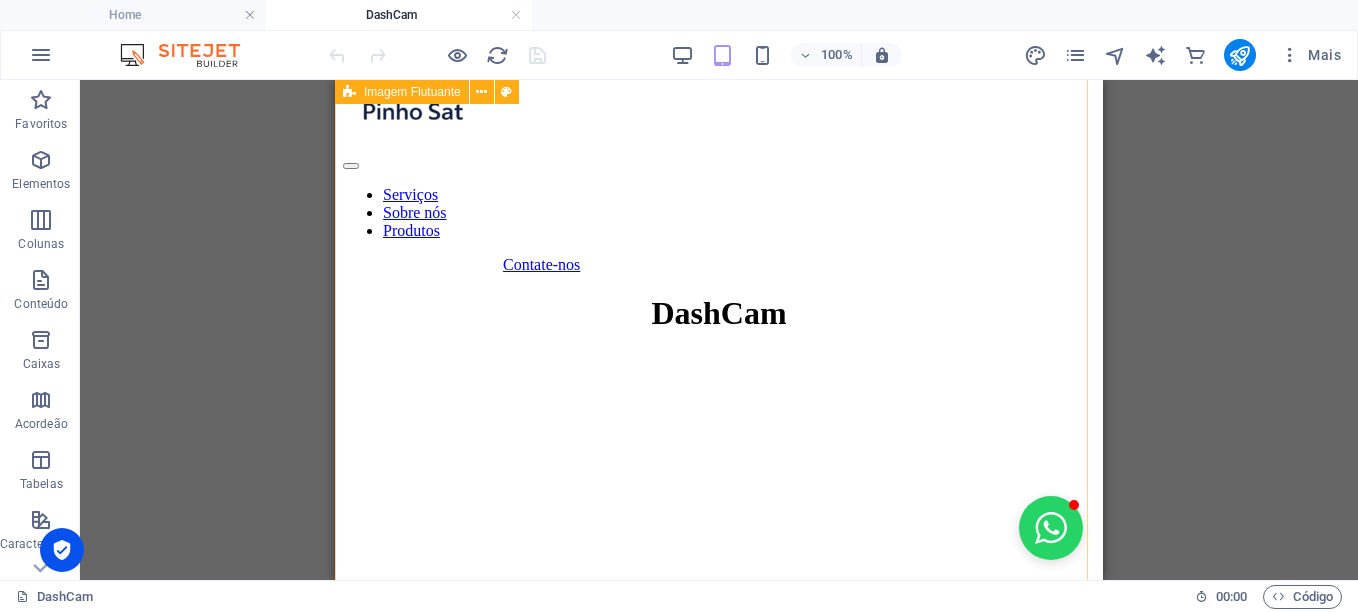 scroll, scrollTop: 0, scrollLeft: 0, axis: both 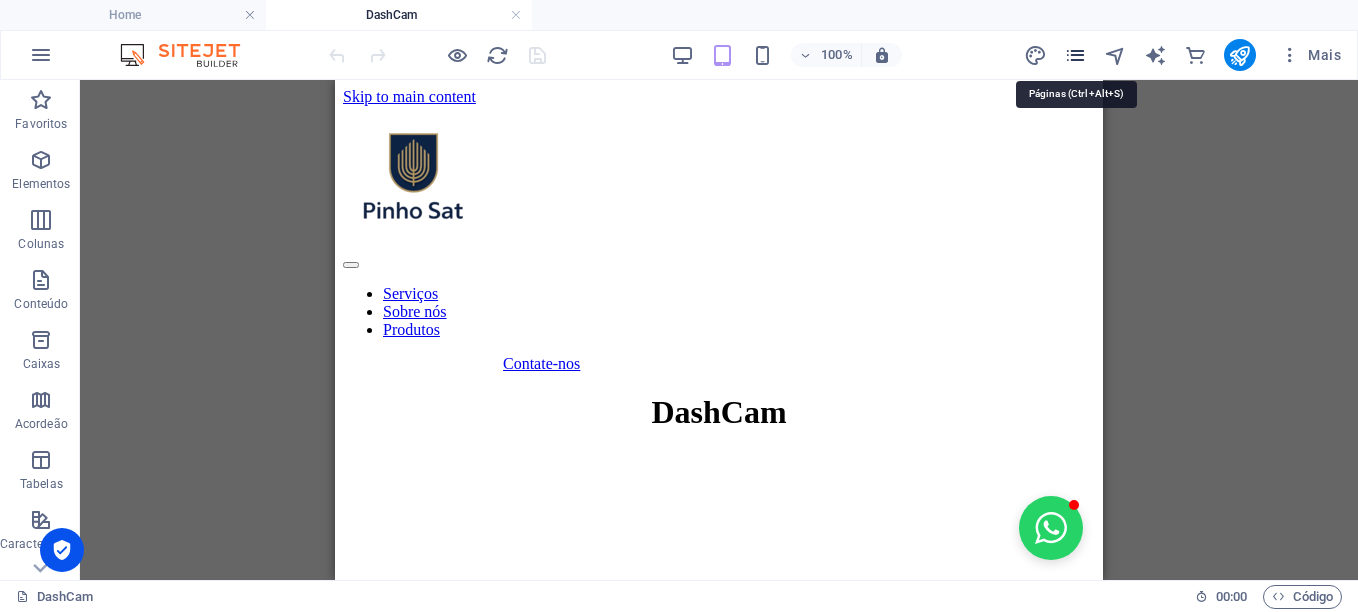 click at bounding box center [1075, 55] 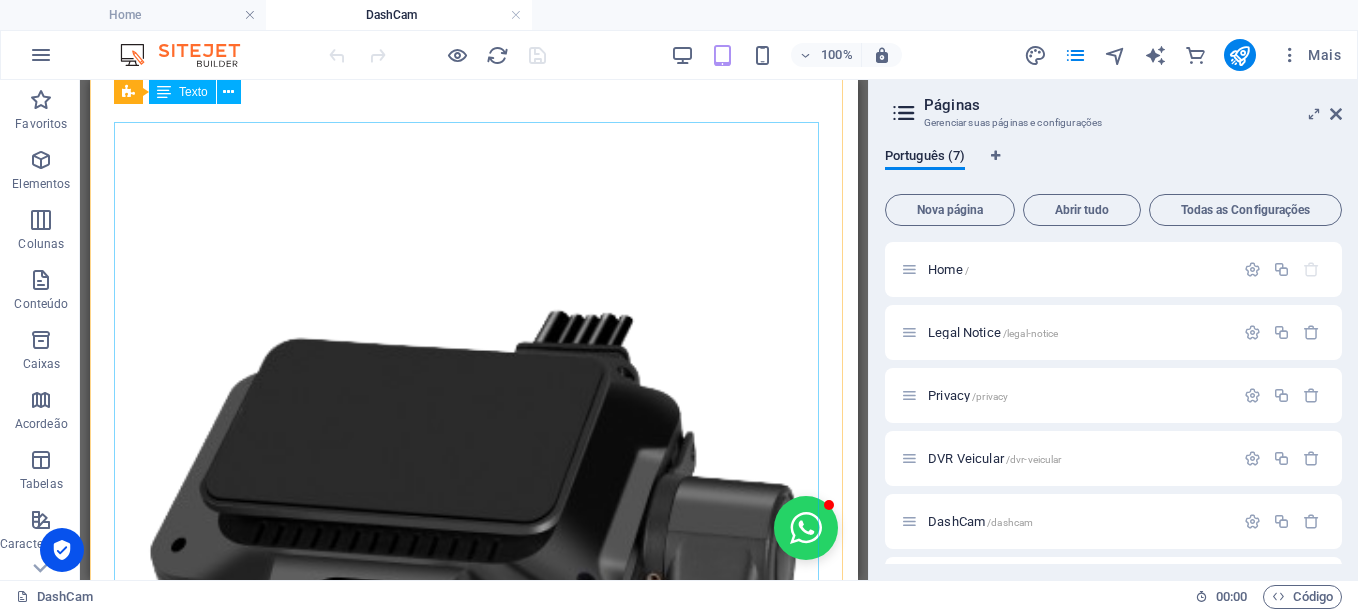 scroll, scrollTop: 400, scrollLeft: 0, axis: vertical 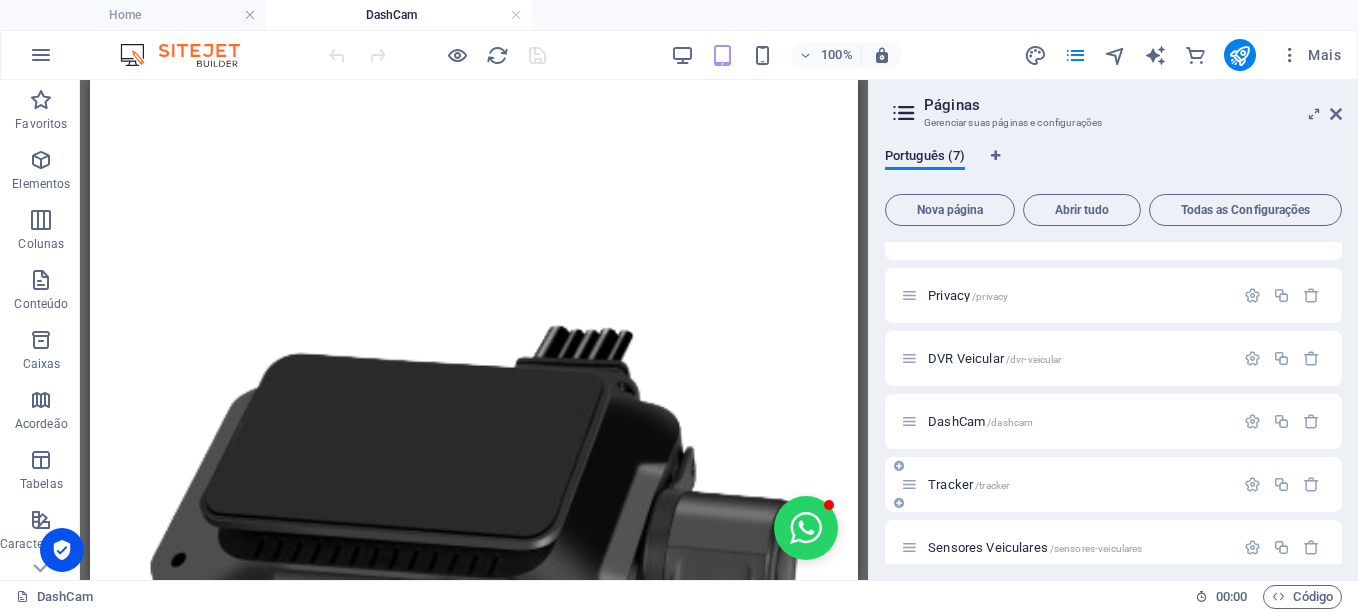 click on "/tracker" at bounding box center (992, 485) 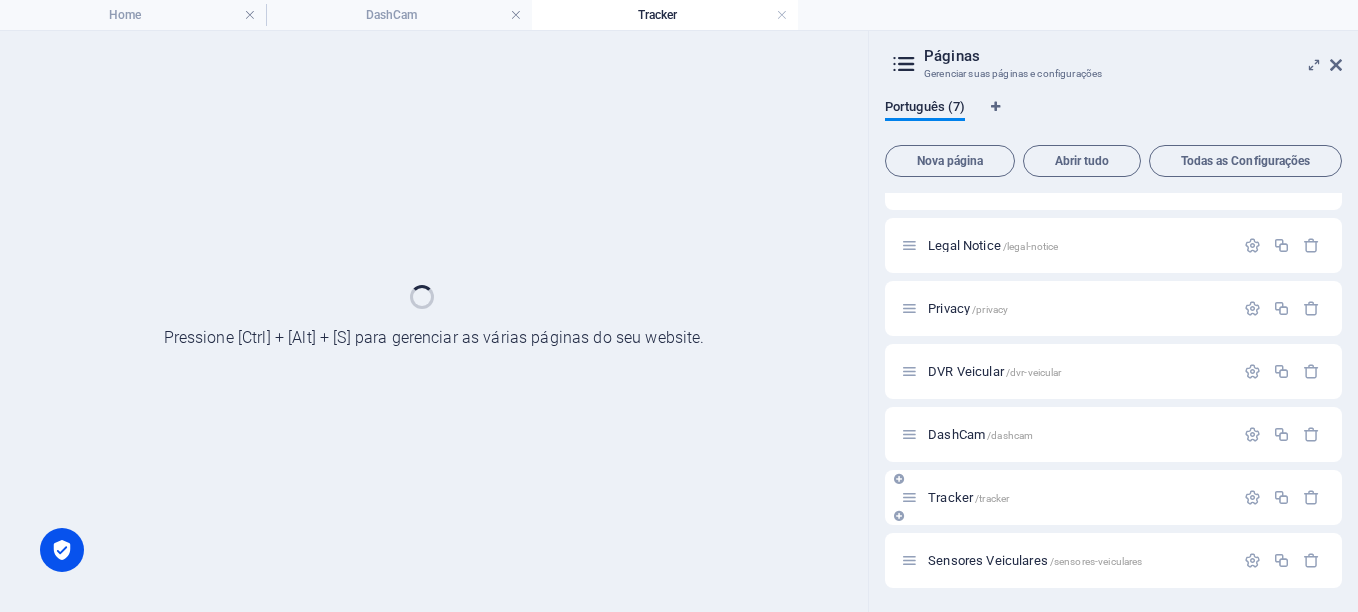 scroll, scrollTop: 38, scrollLeft: 0, axis: vertical 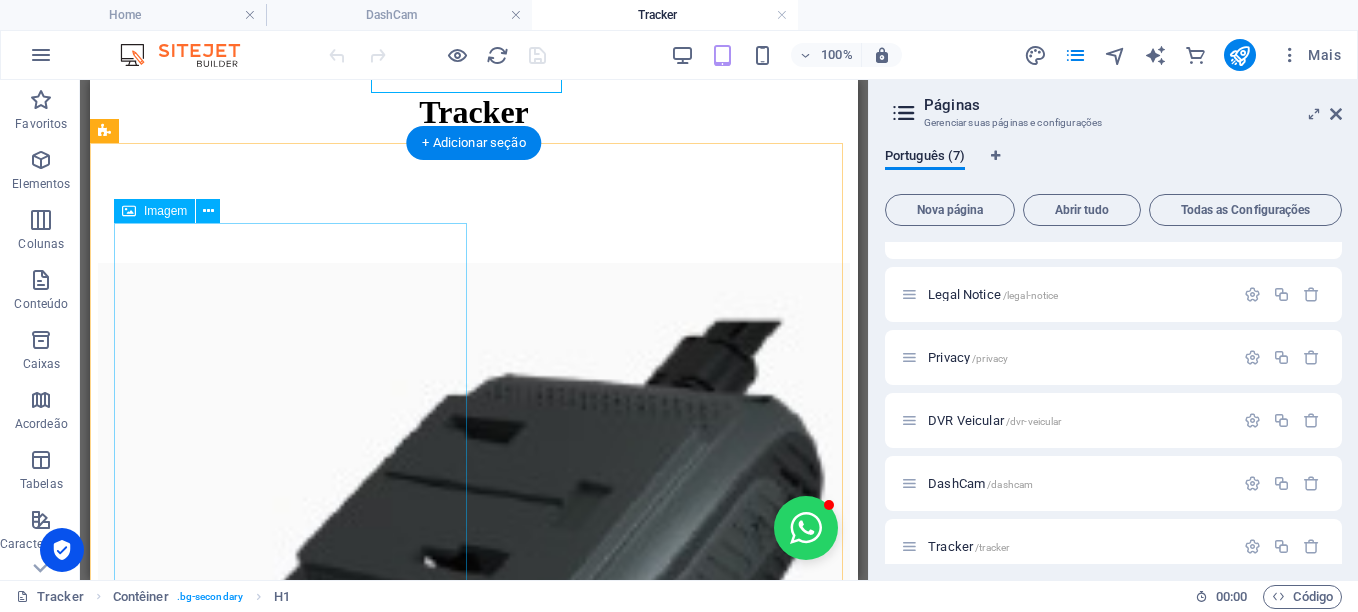 click at bounding box center (474, 646) 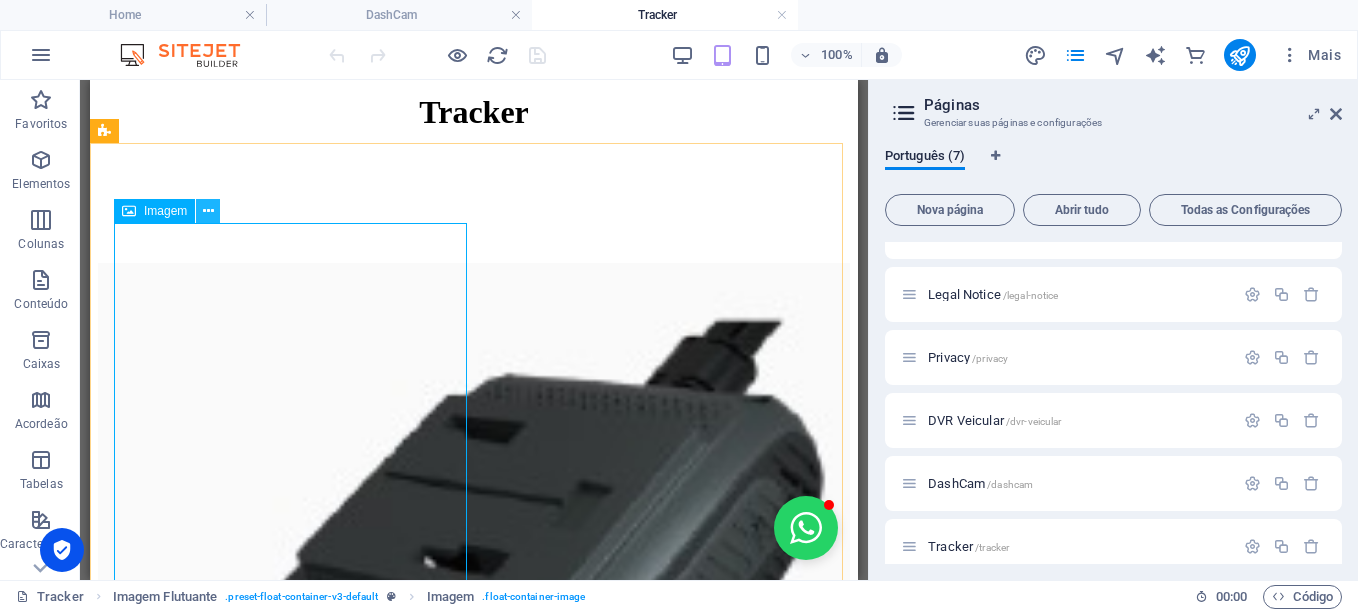 click at bounding box center [208, 211] 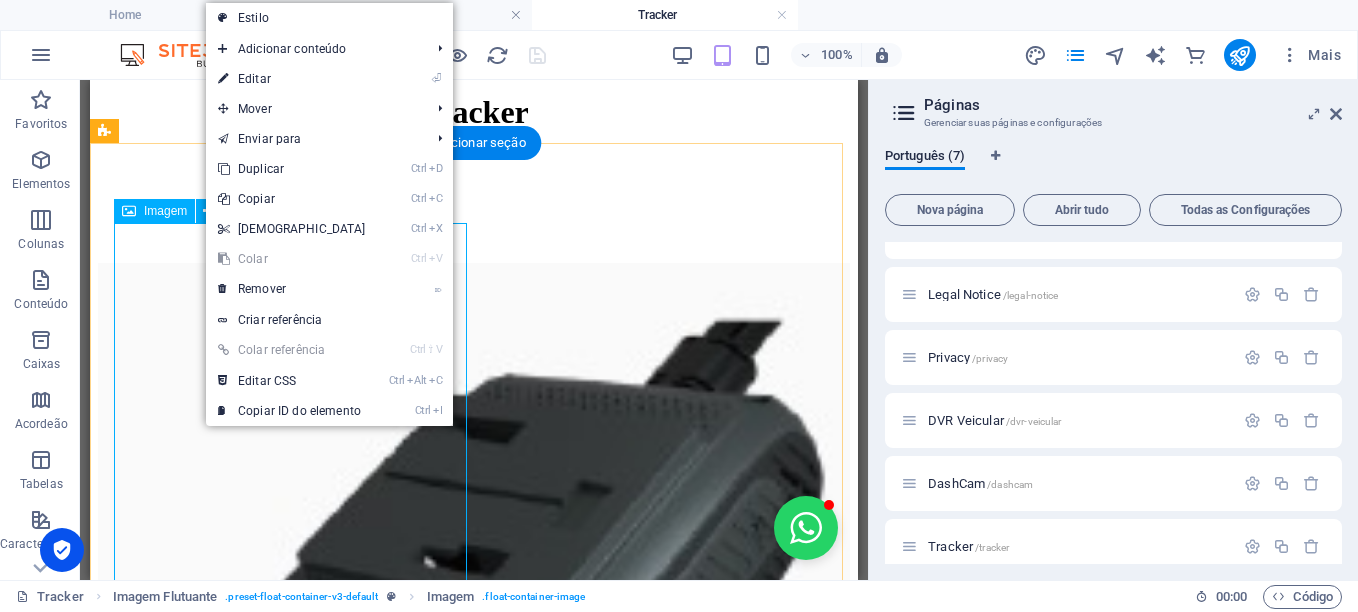 click at bounding box center [474, 646] 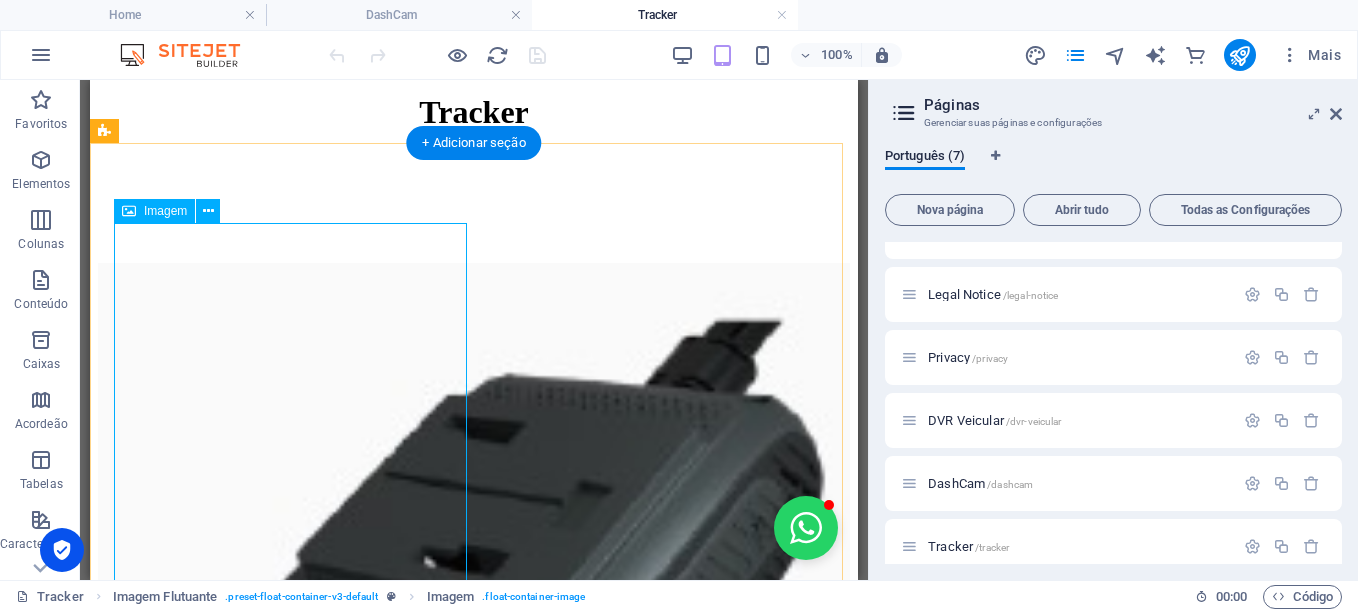 click at bounding box center [474, 646] 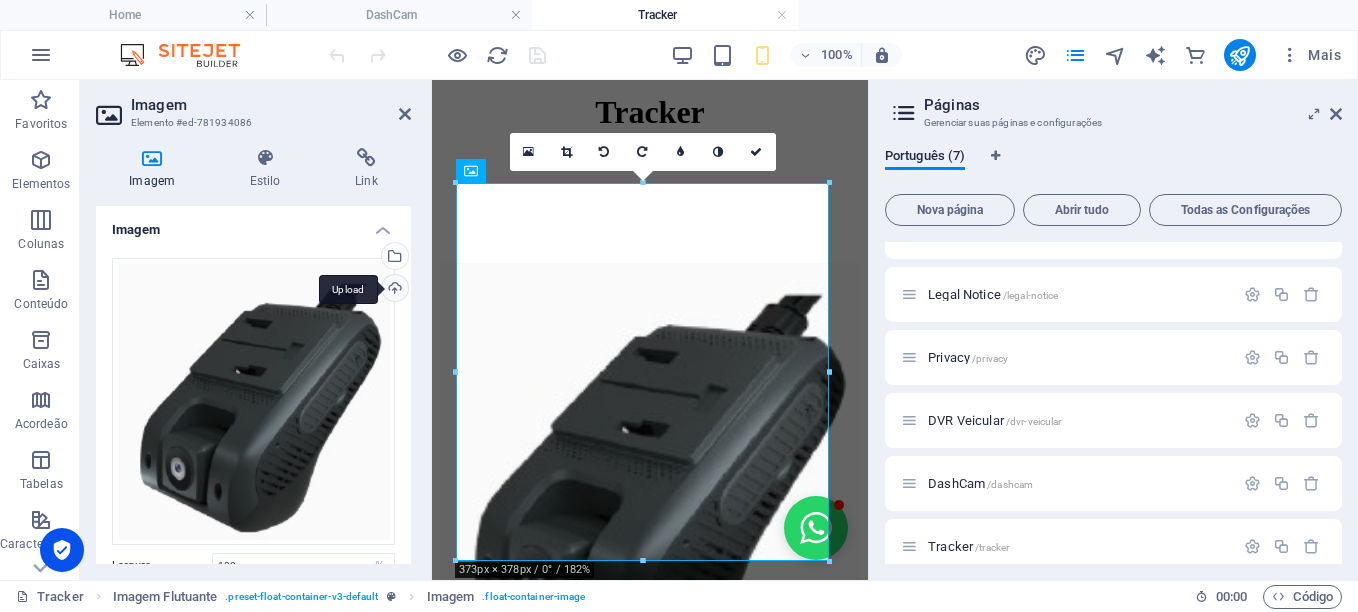 click on "Upload" at bounding box center [393, 290] 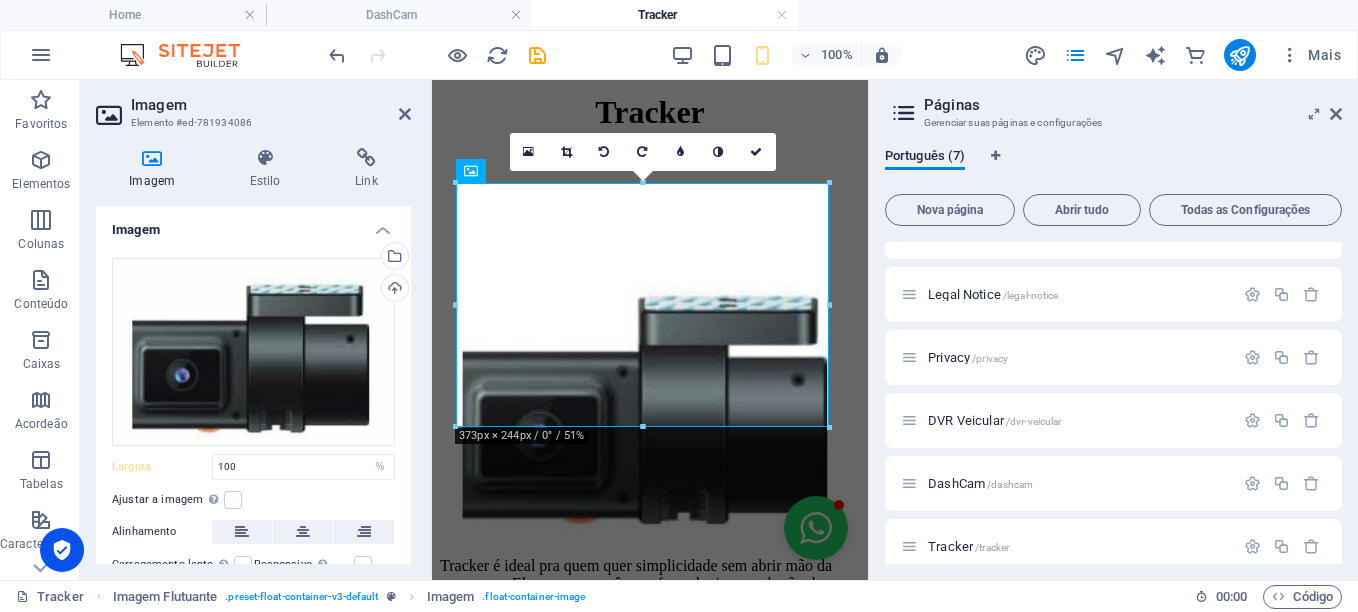 click on "Páginas Gerenciar suas páginas e configurações Português (7) Nova página Abrir tudo Todas as Configurações Home / Legal Notice /legal-notice Privacy /privacy DVR Veicular /dvr-veicular DashCam /dashcam Tracker /tracker Sensores Veiculares /sensores-veiculares" at bounding box center (1113, 330) 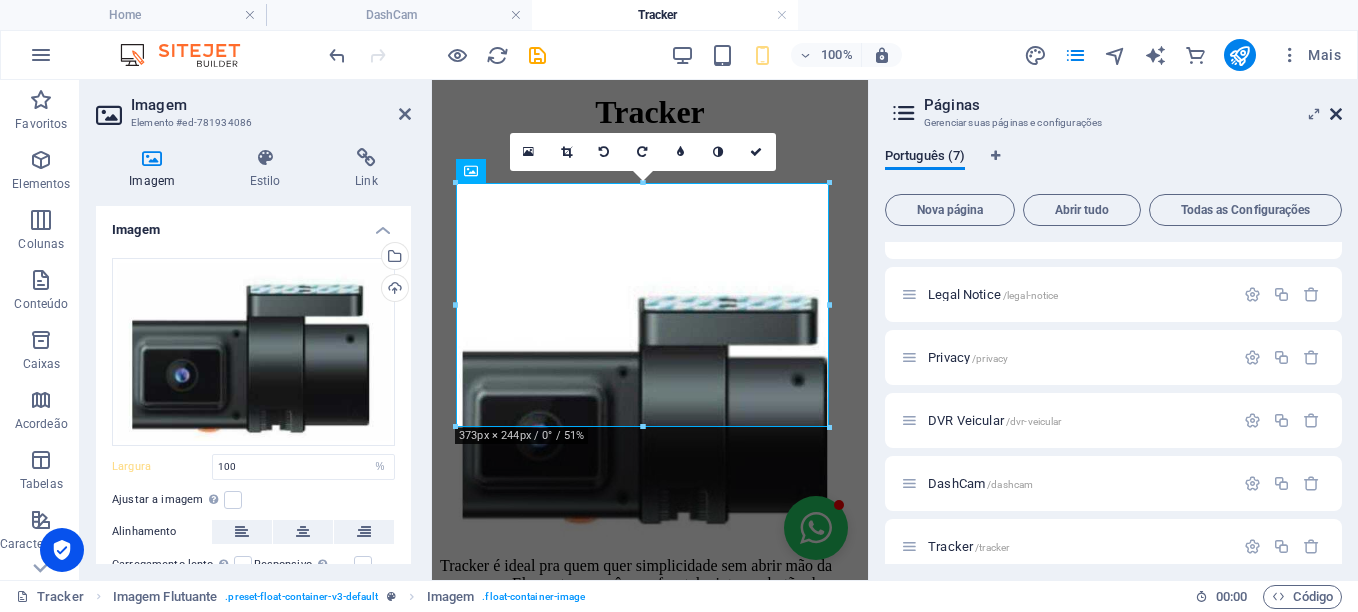 click at bounding box center [1336, 114] 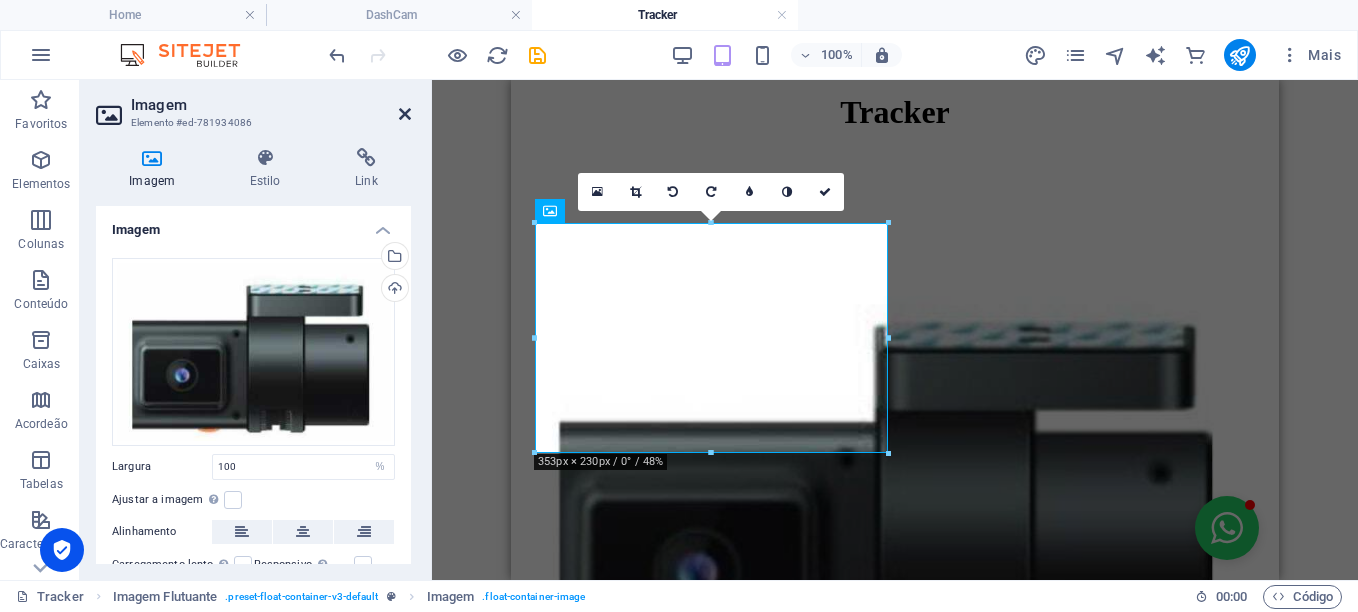 click at bounding box center (405, 114) 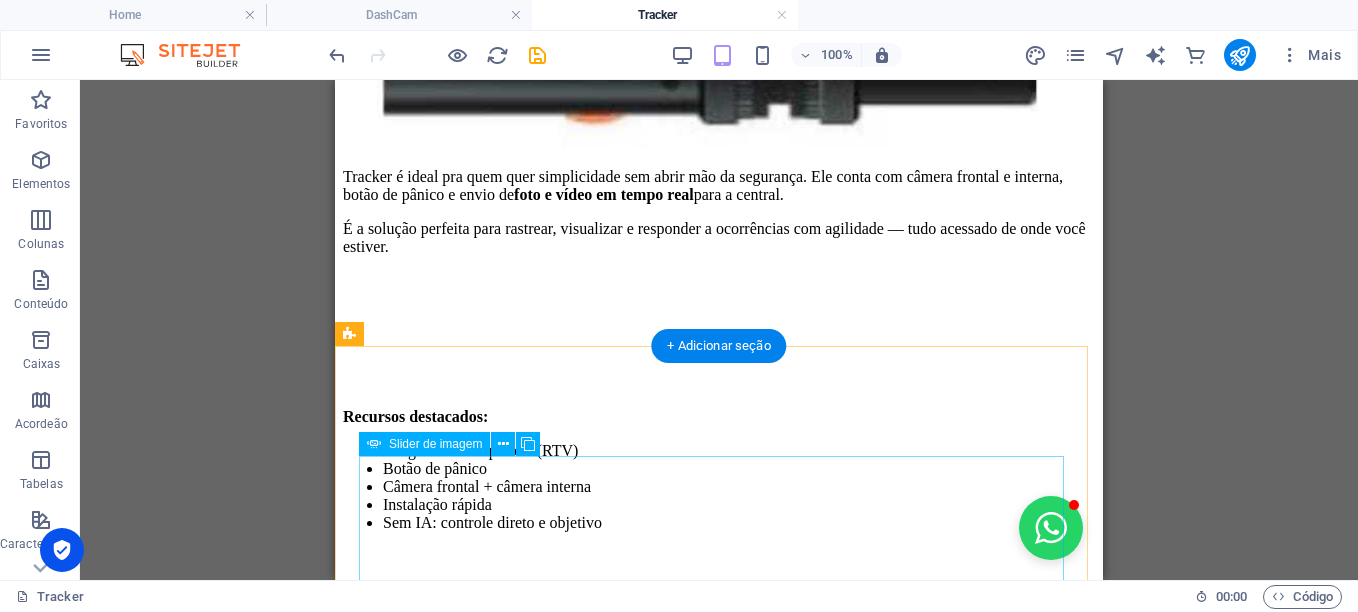 scroll, scrollTop: 1002, scrollLeft: 0, axis: vertical 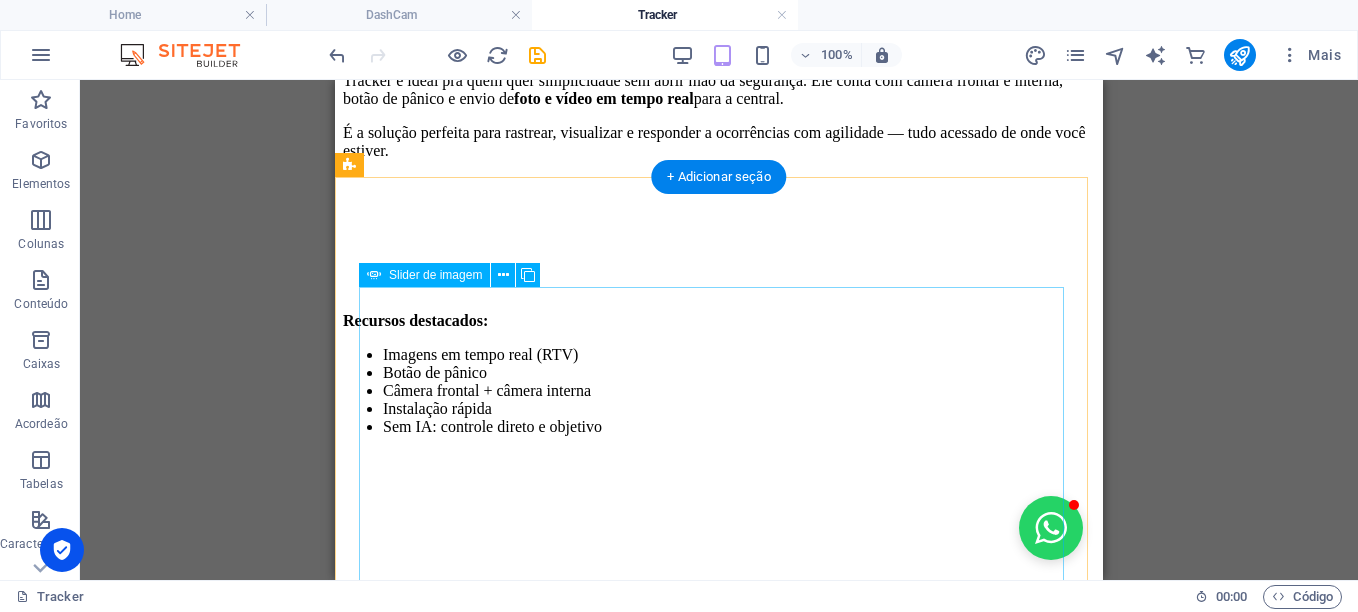 click at bounding box center [719, 652] 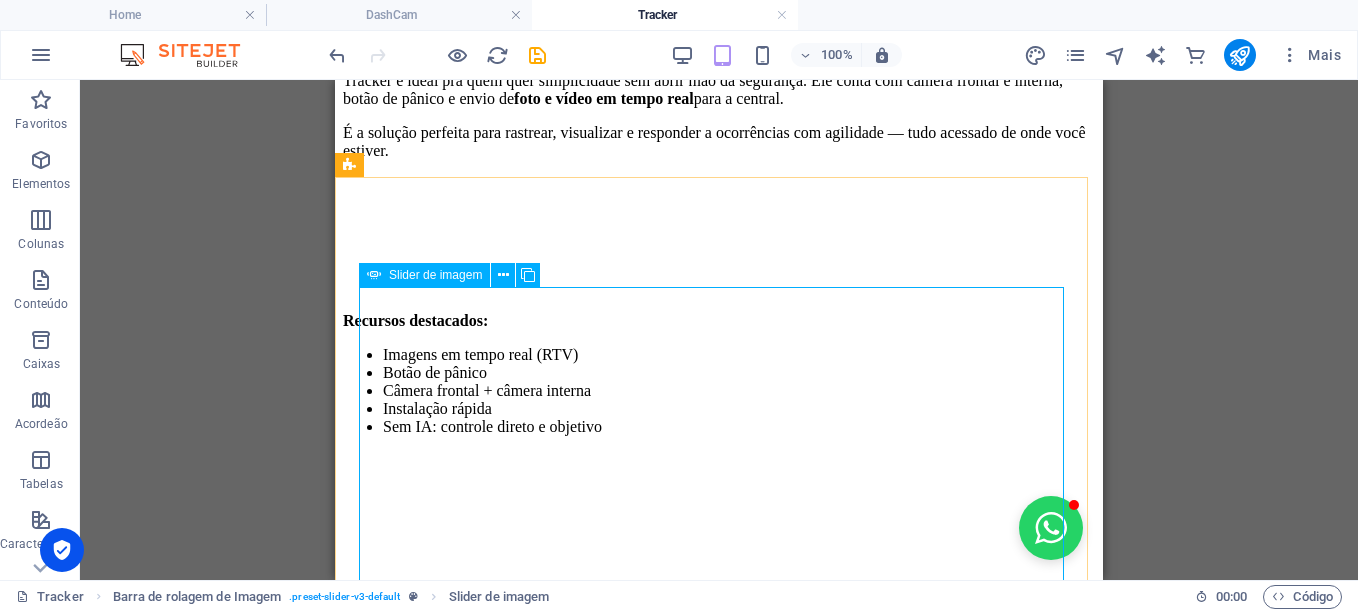click on "Slider de imagem" at bounding box center [435, 275] 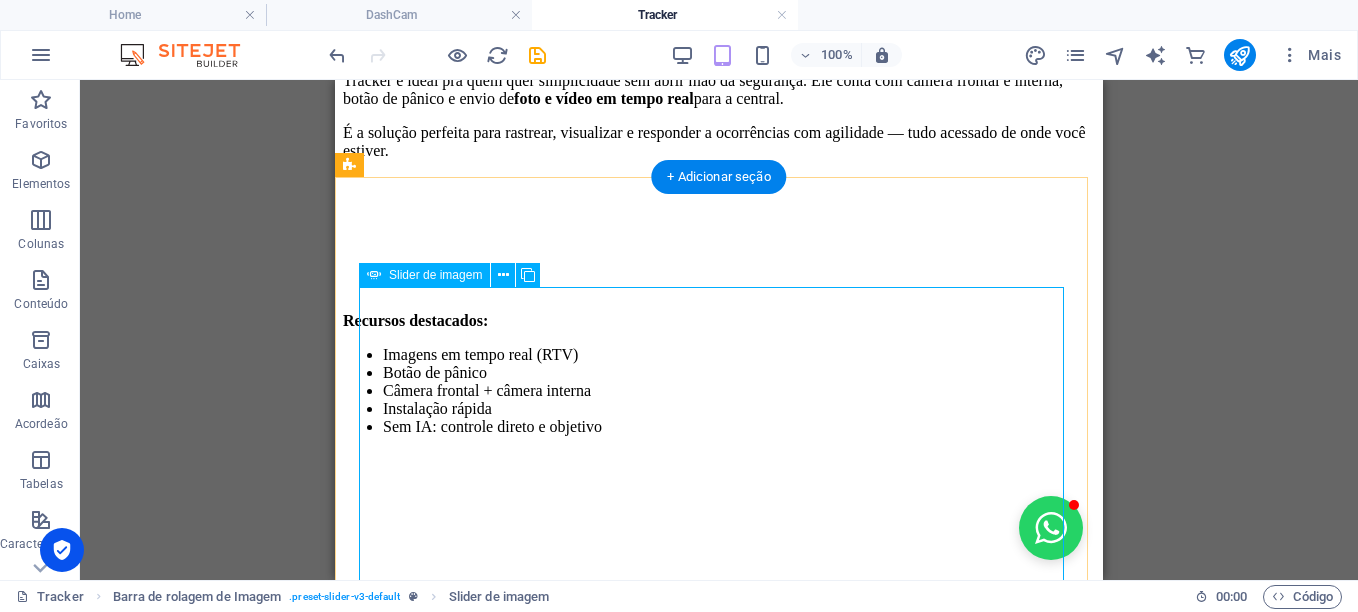 click at bounding box center (719, 652) 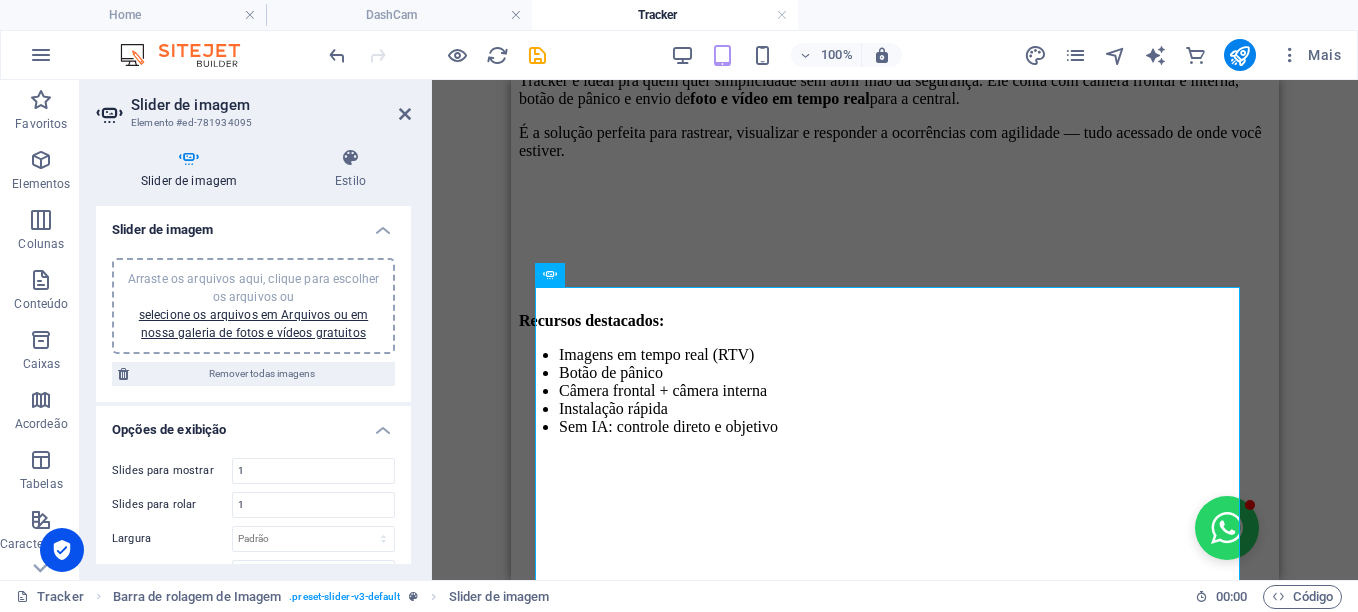 click on "Arraste os arquivos aqui, clique para escolher os arquivos ou selecione os arquivos em Arquivos ou em nossa galeria de fotos e vídeos gratuitos" at bounding box center (253, 306) 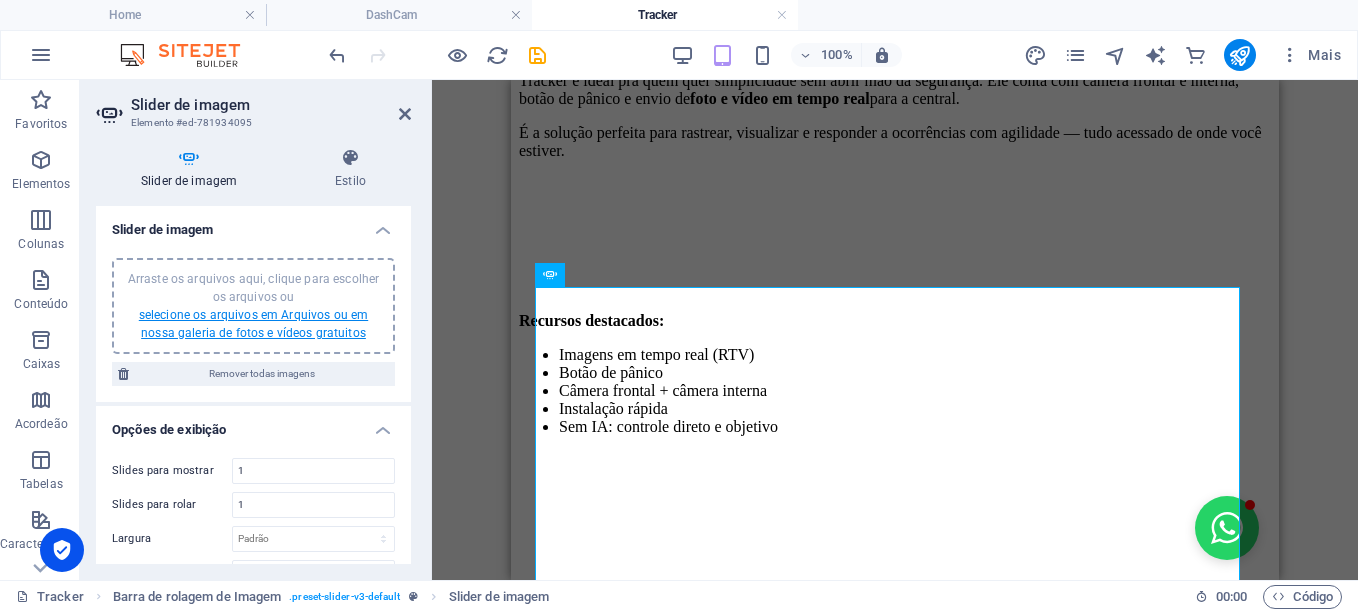 click on "selecione os arquivos em Arquivos ou em nossa galeria de fotos e vídeos gratuitos" at bounding box center (253, 324) 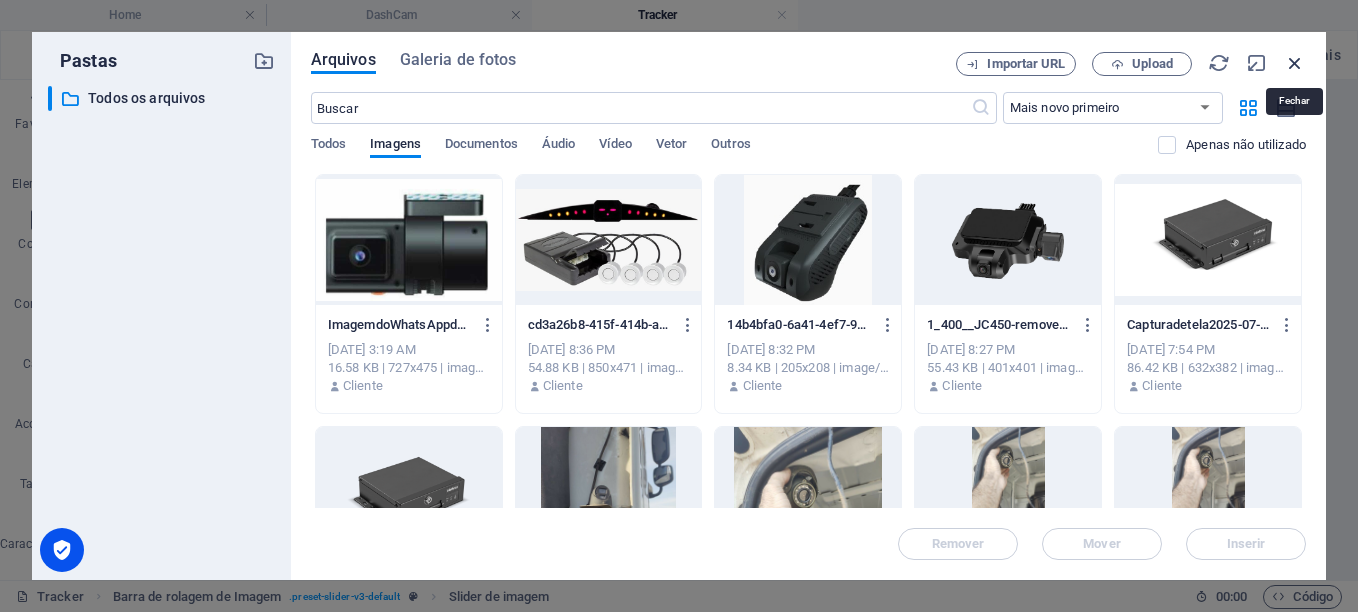 click at bounding box center [1295, 63] 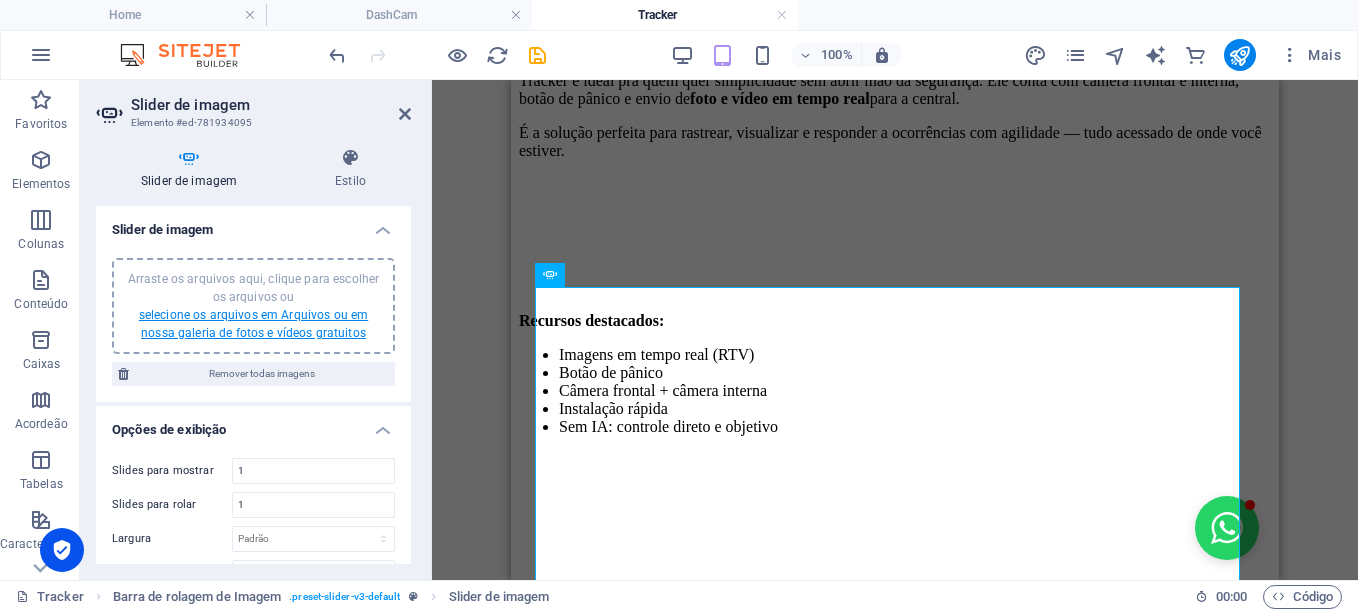 click on "selecione os arquivos em Arquivos ou em nossa galeria de fotos e vídeos gratuitos" at bounding box center [253, 324] 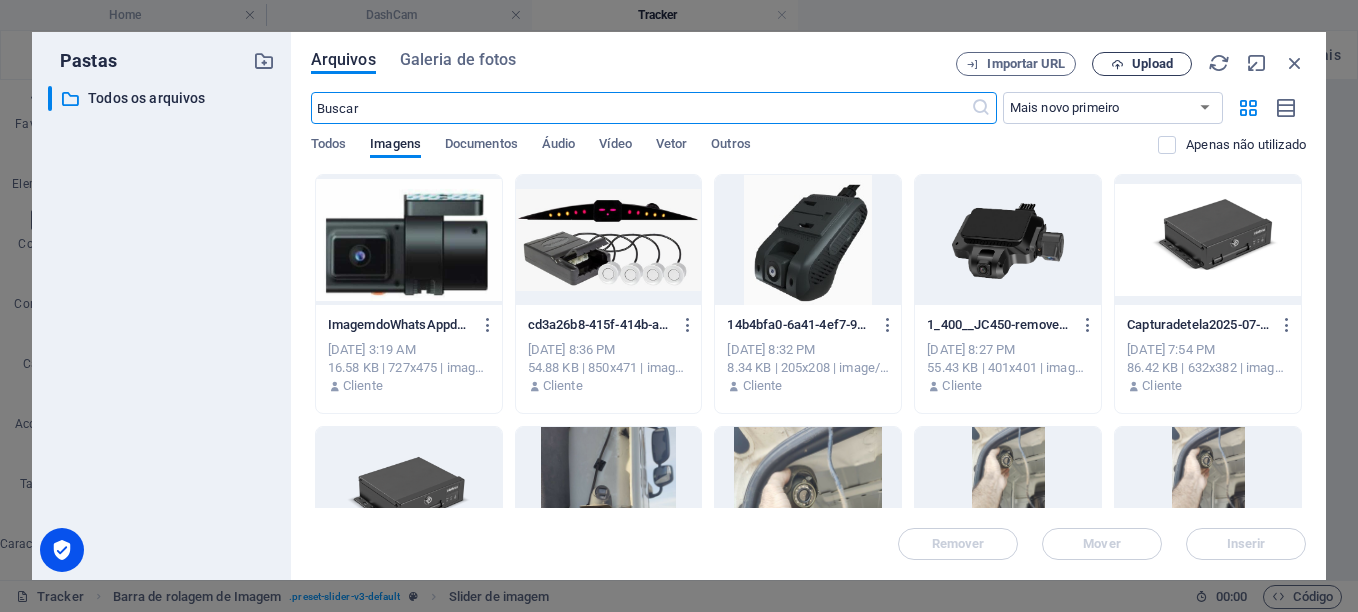 click on "Upload" at bounding box center (1152, 64) 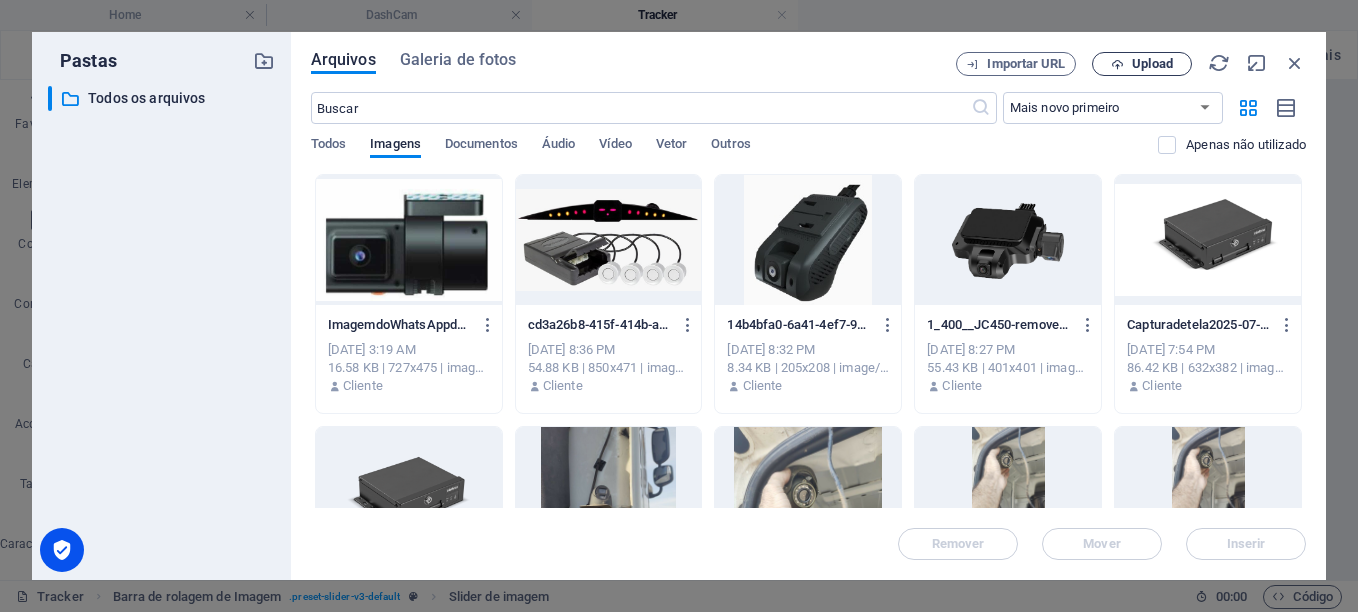 click at bounding box center (1117, 64) 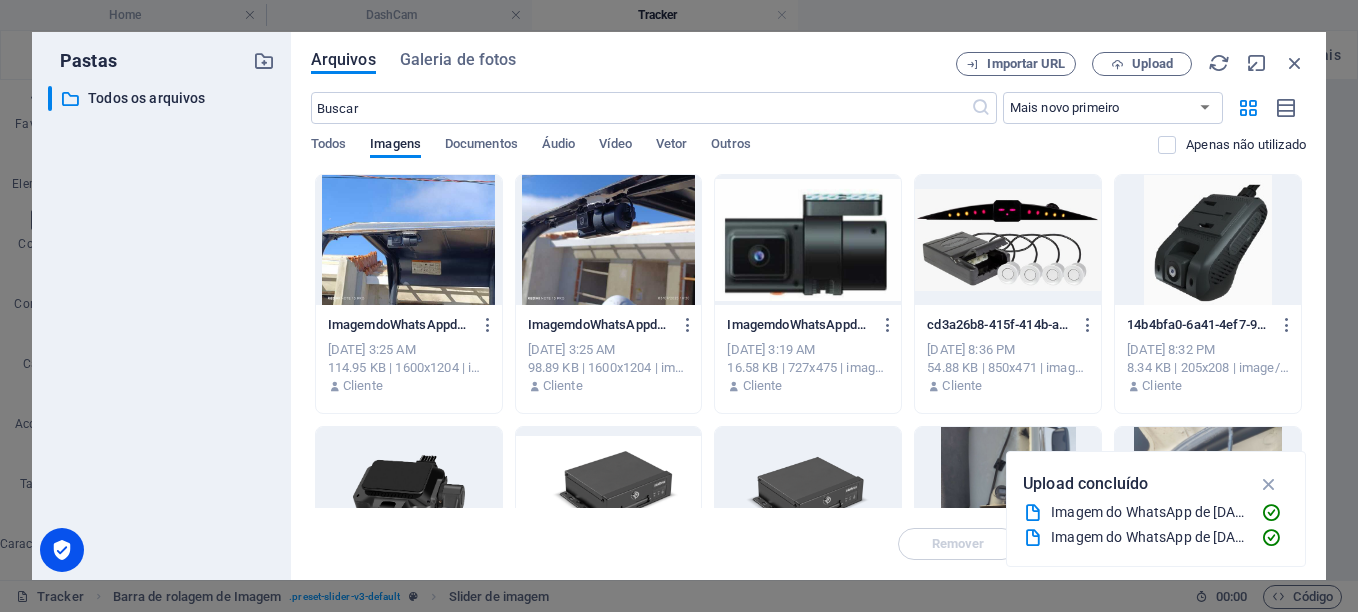 click at bounding box center (409, 240) 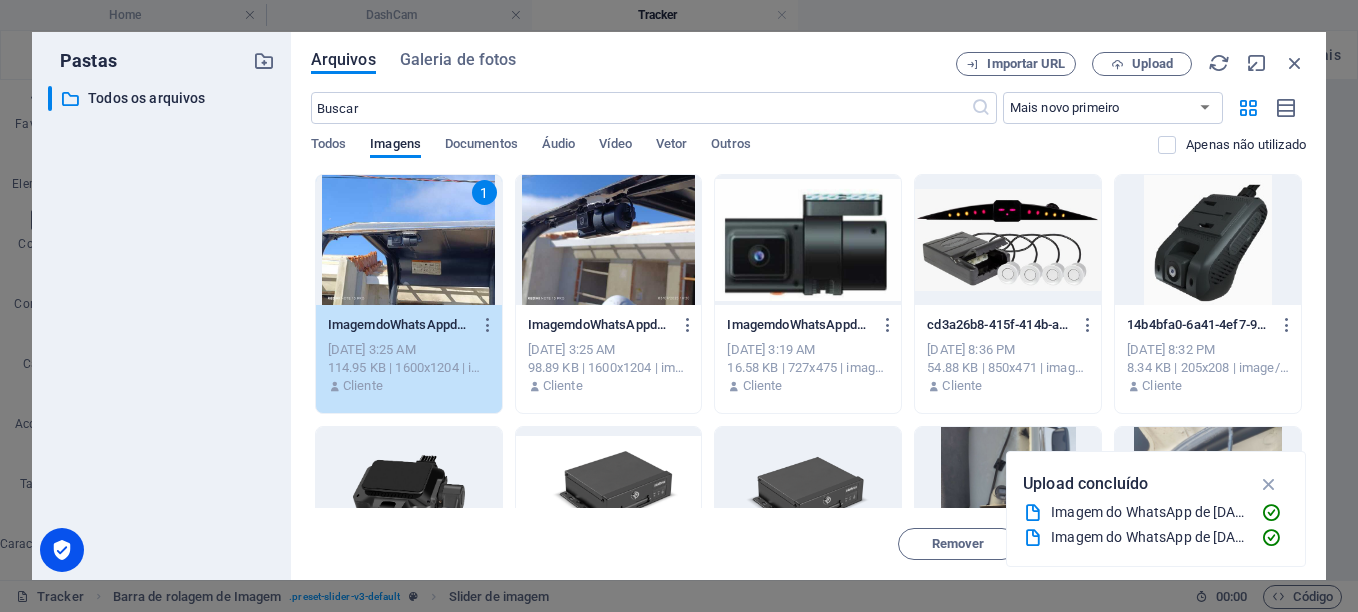 click on "ImagemdoWhatsAppde2025-07-10s22.20.12_cbaa17b7-JoyckbU77rvDCpoPQiljzQ.jpg" at bounding box center (599, 325) 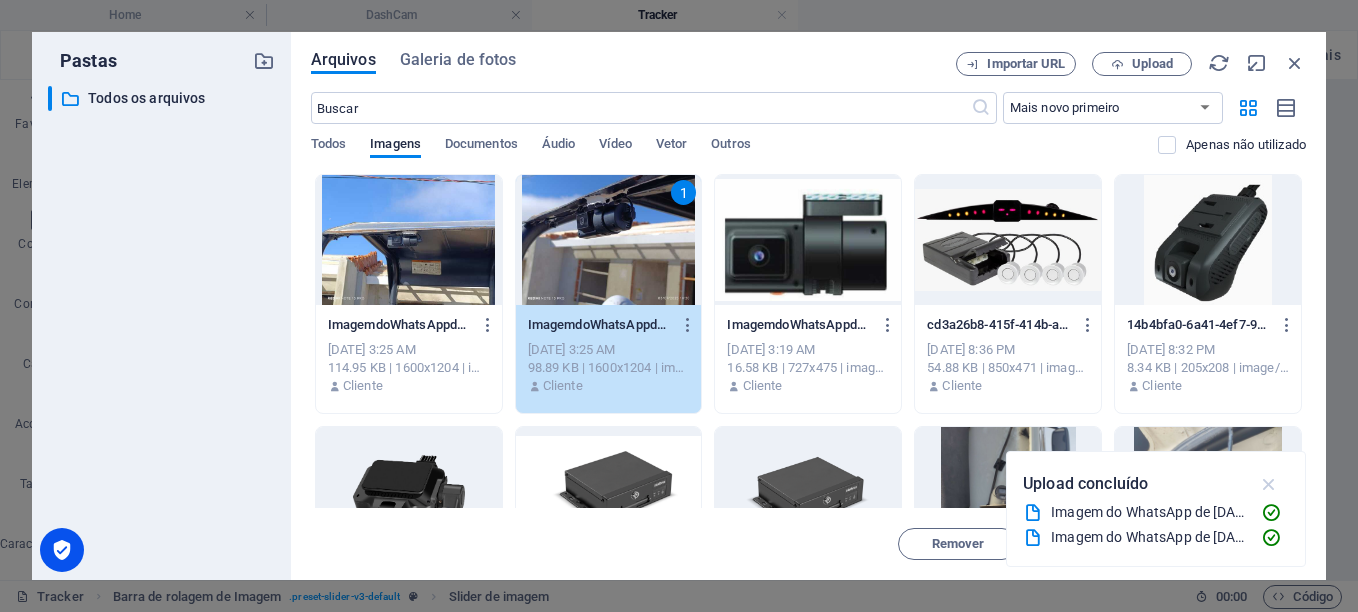 click at bounding box center (1269, 484) 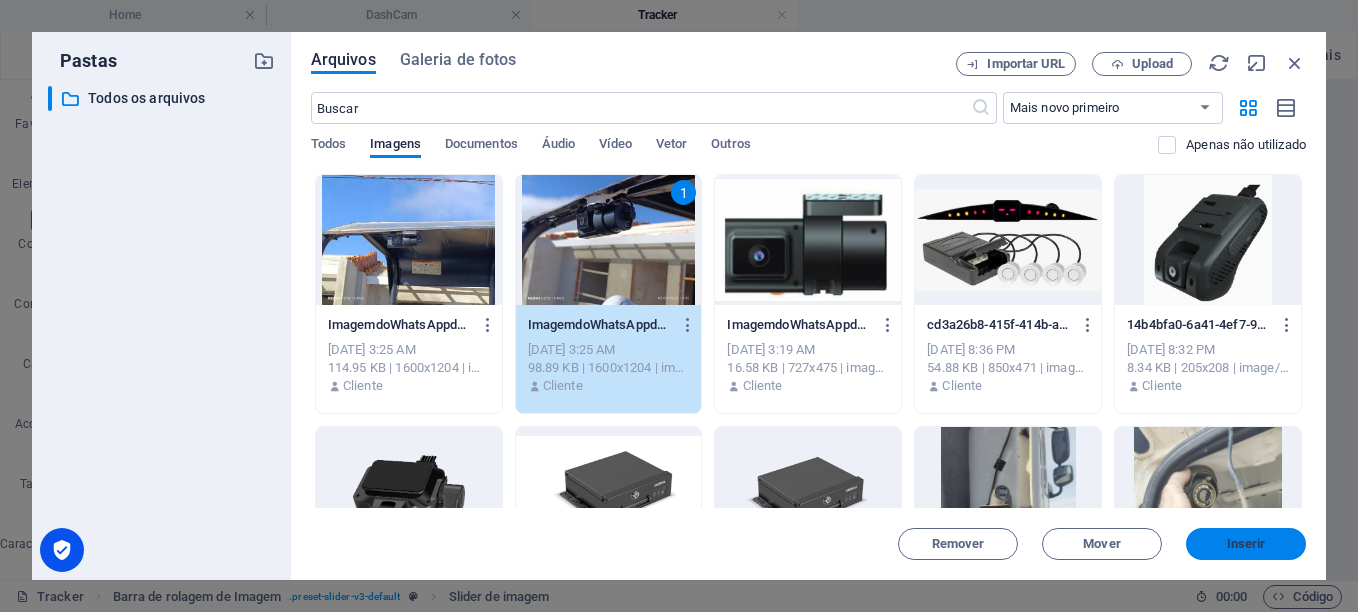 click on "Inserir" at bounding box center [1246, 544] 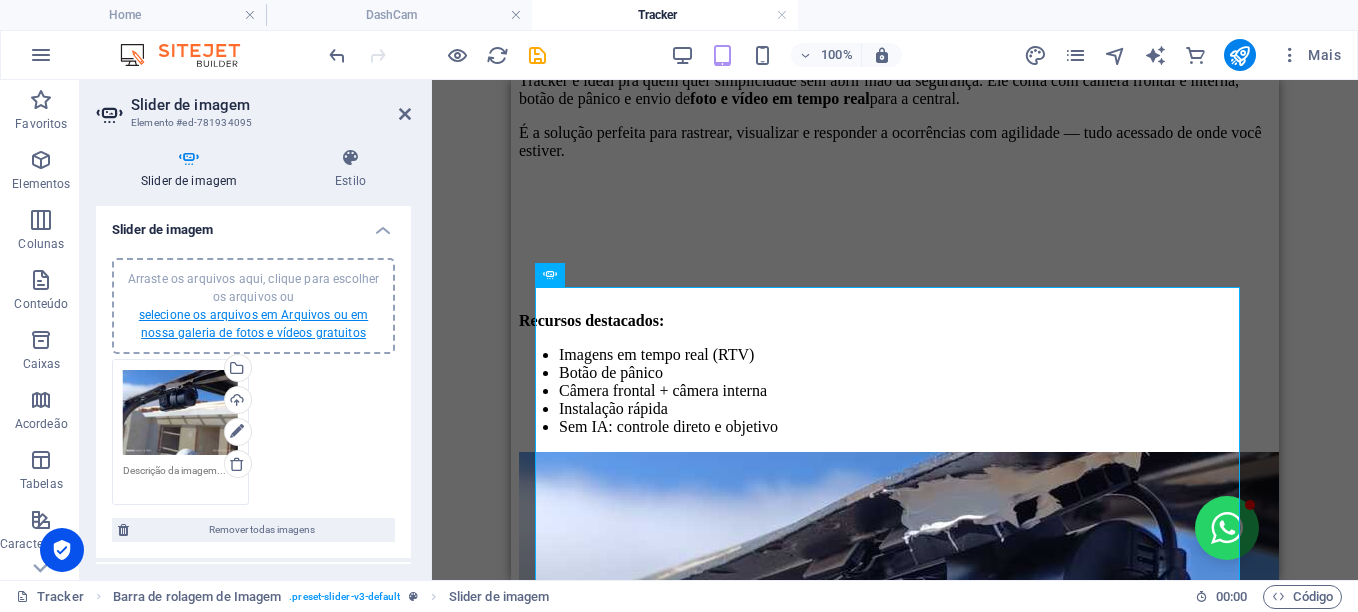 click on "selecione os arquivos em Arquivos ou em nossa galeria de fotos e vídeos gratuitos" at bounding box center [253, 324] 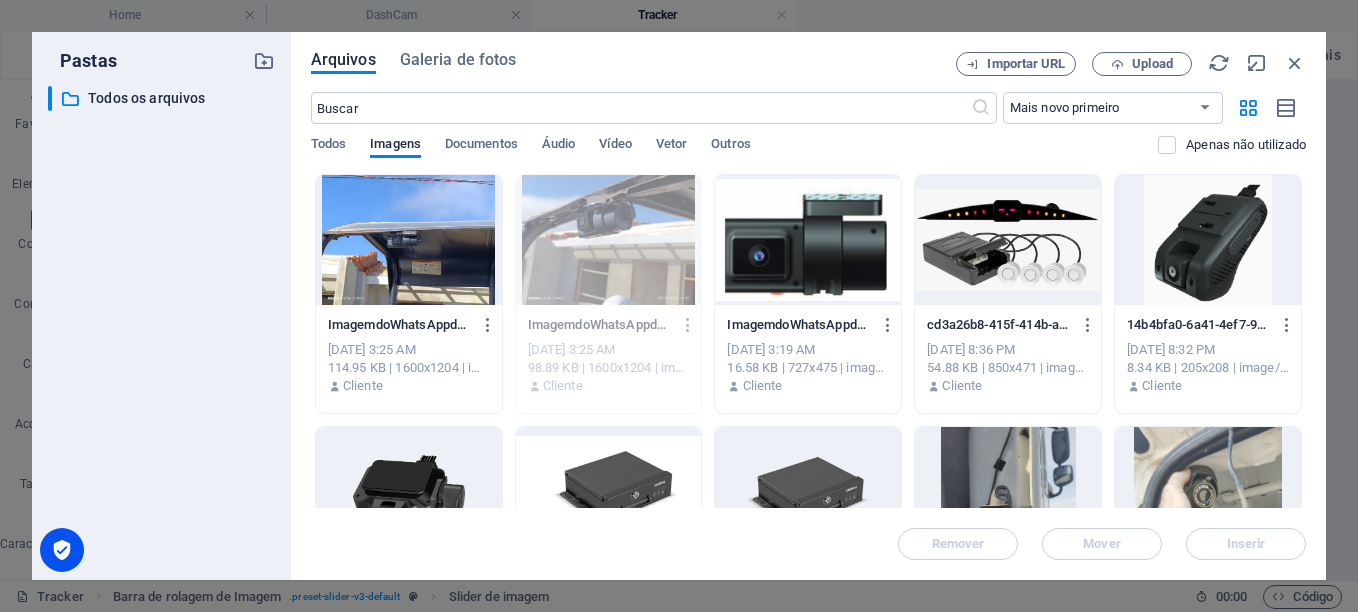 click at bounding box center (409, 240) 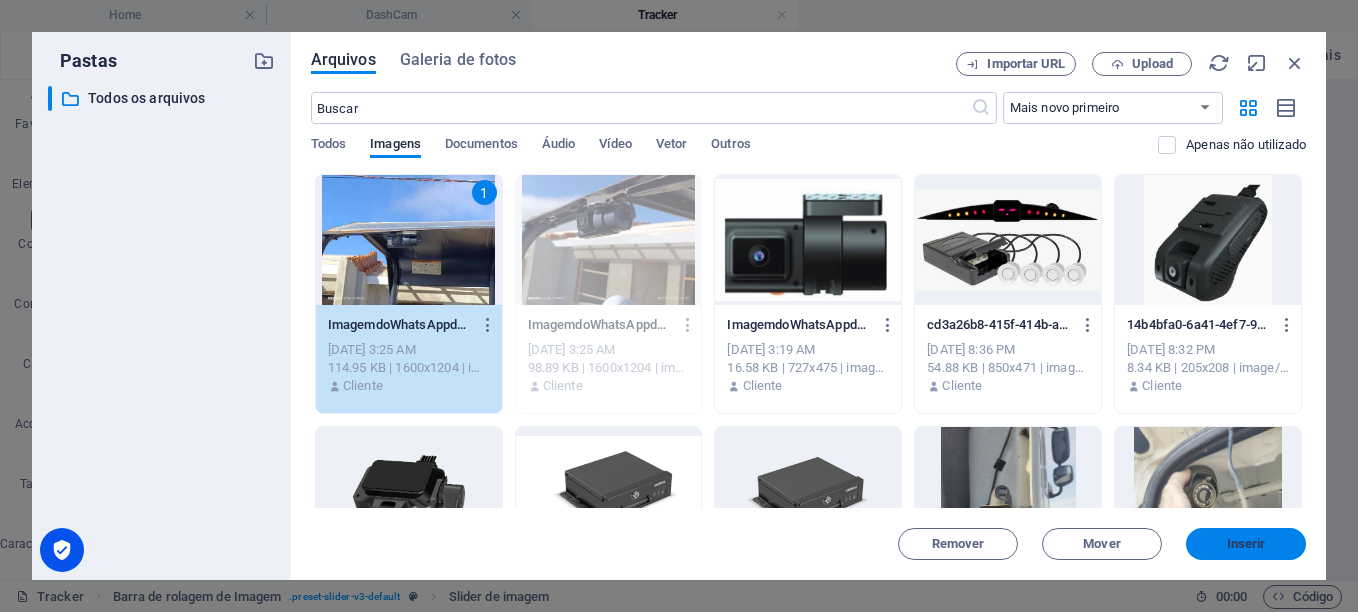 click on "Inserir" at bounding box center (1246, 544) 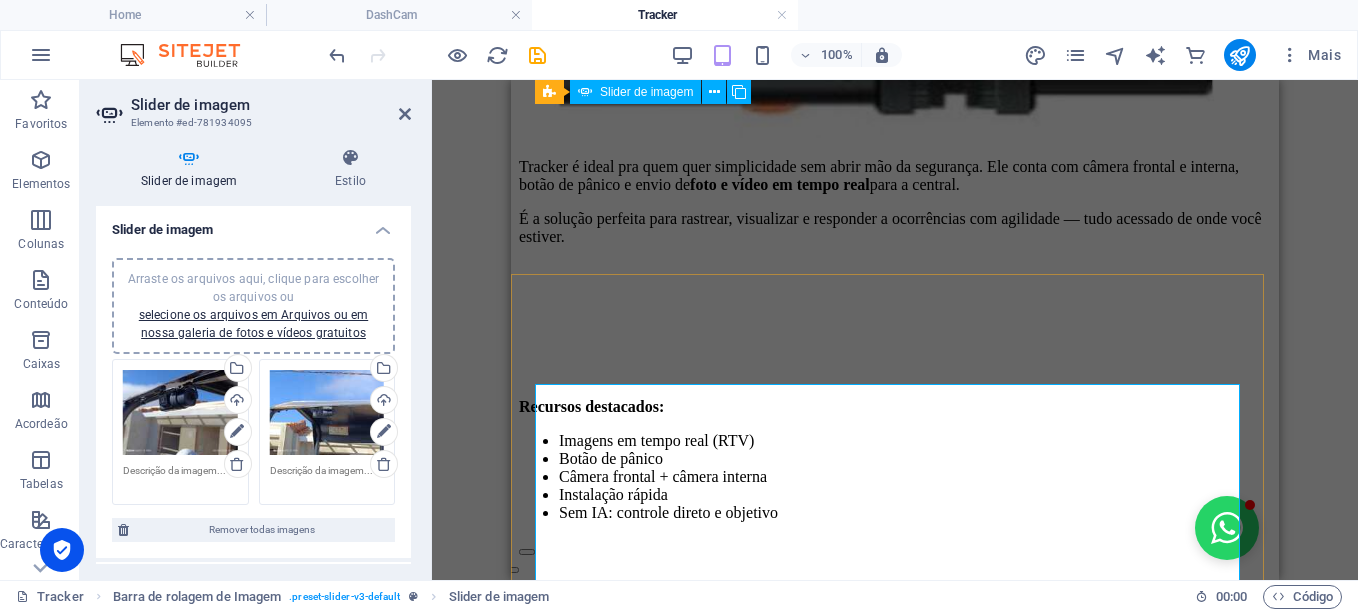 scroll, scrollTop: 902, scrollLeft: 0, axis: vertical 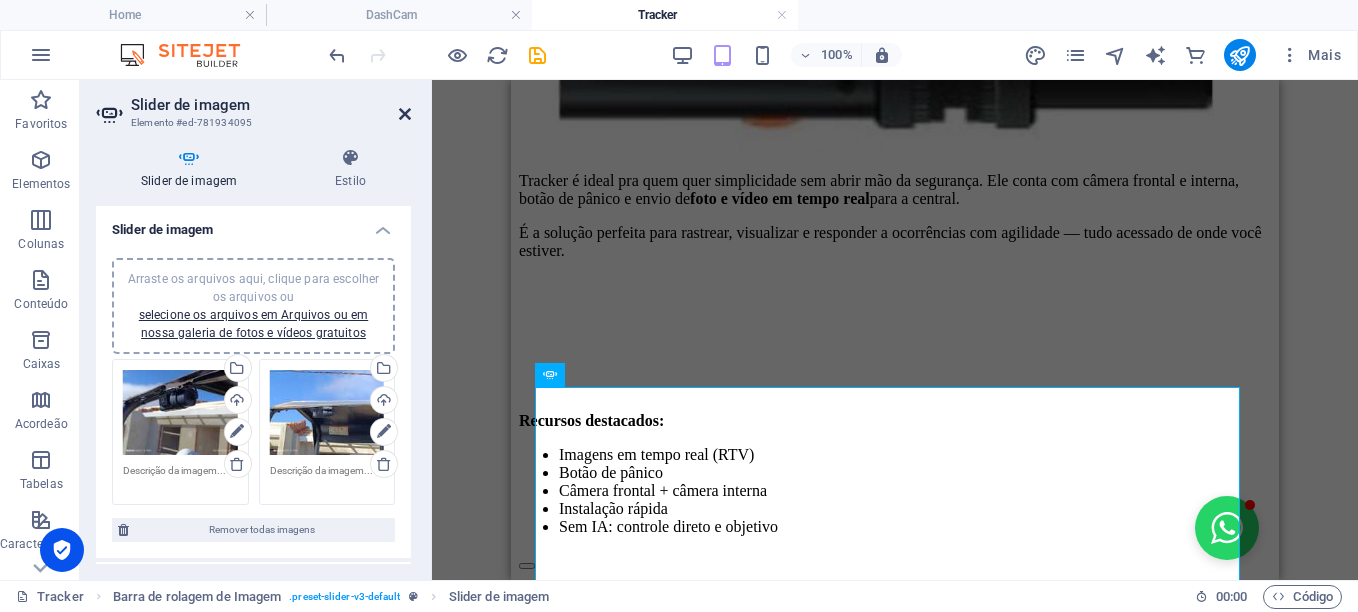 drag, startPoint x: 406, startPoint y: 108, endPoint x: 442, endPoint y: 260, distance: 156.20499 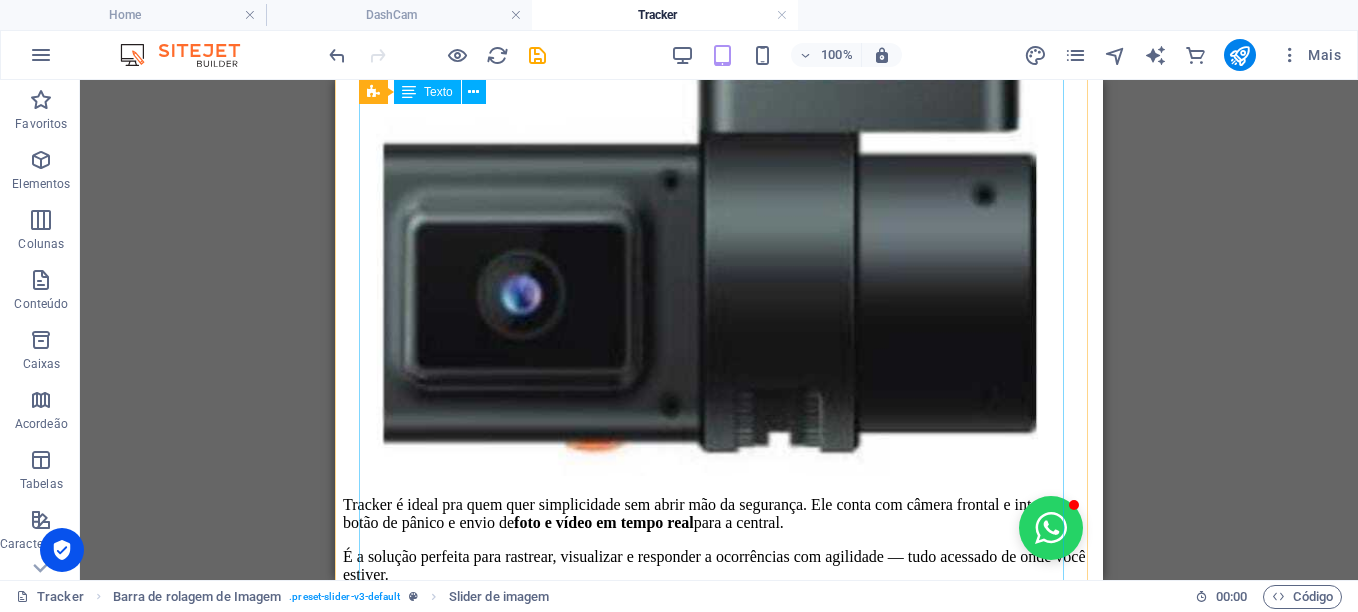 scroll, scrollTop: 402, scrollLeft: 0, axis: vertical 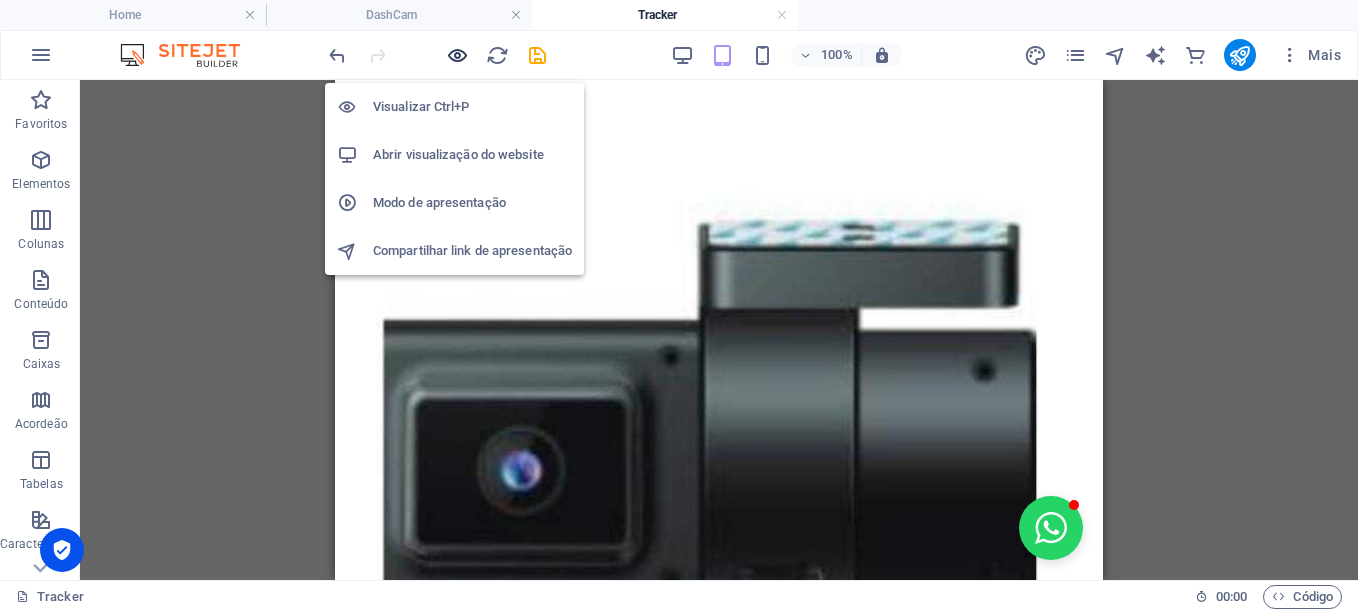click at bounding box center (457, 55) 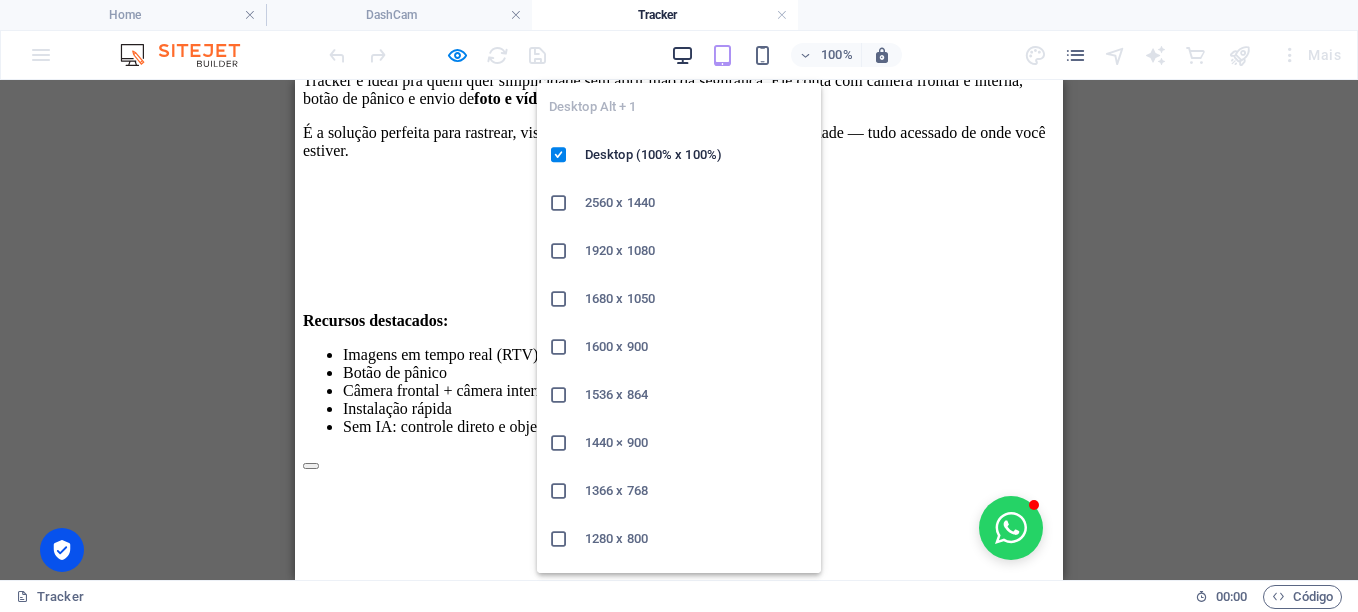 click at bounding box center [682, 55] 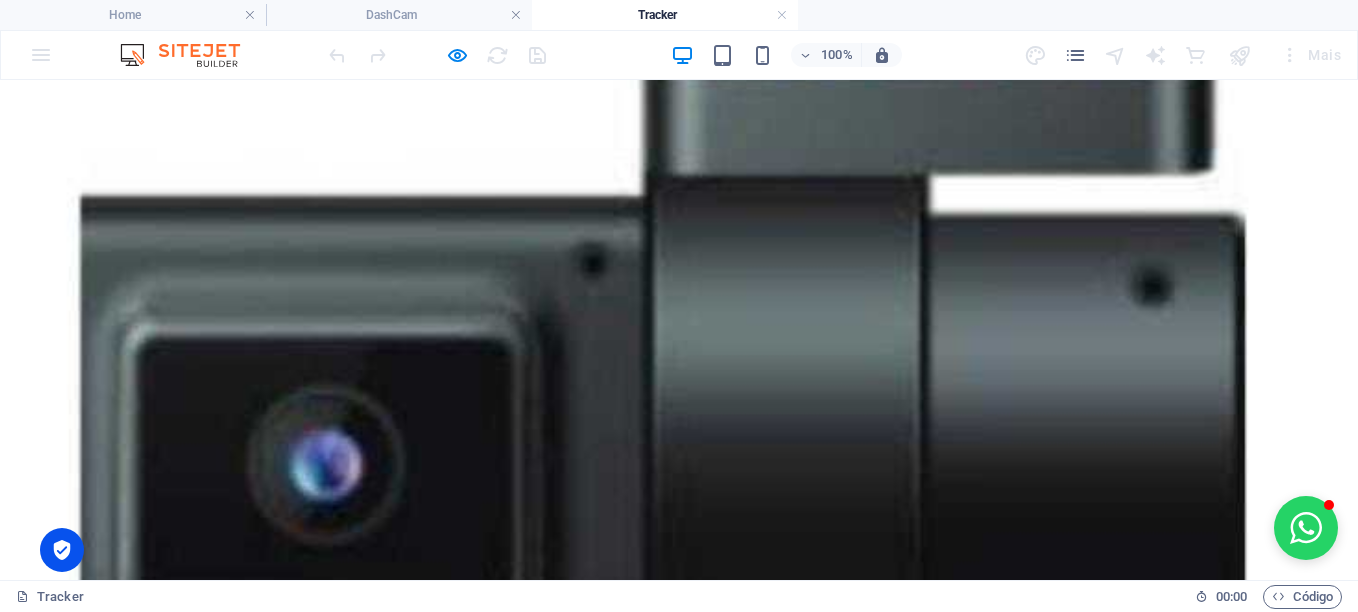 scroll, scrollTop: 958, scrollLeft: 0, axis: vertical 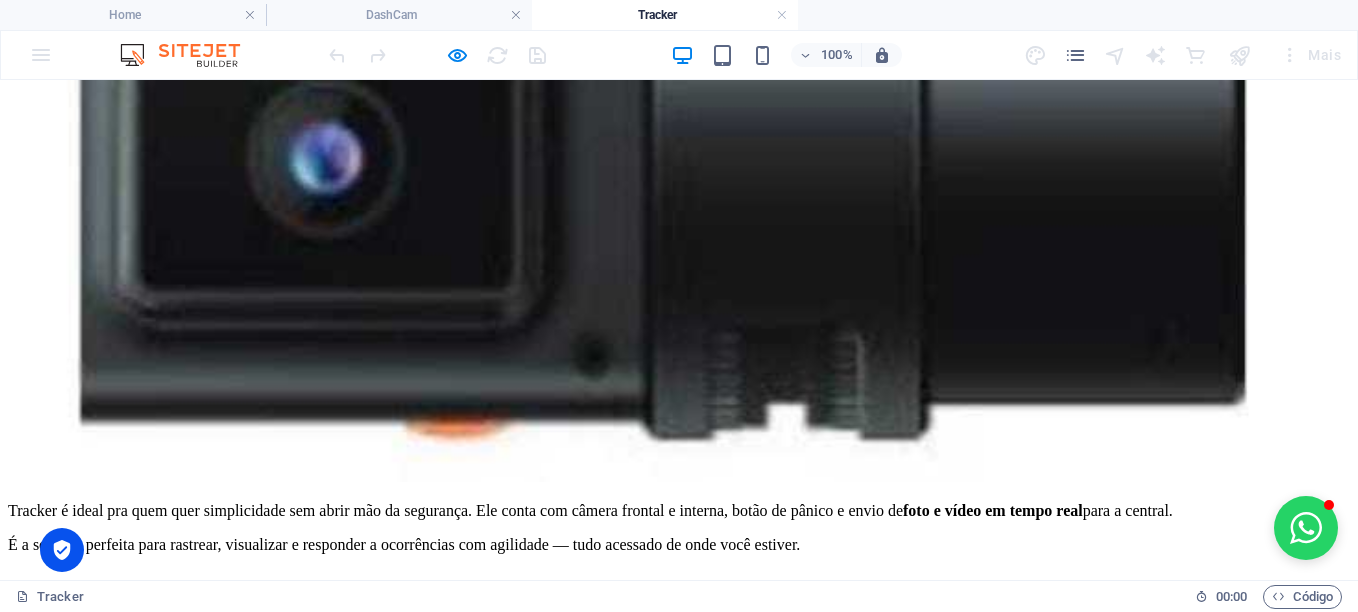 click at bounding box center [16, 3534] 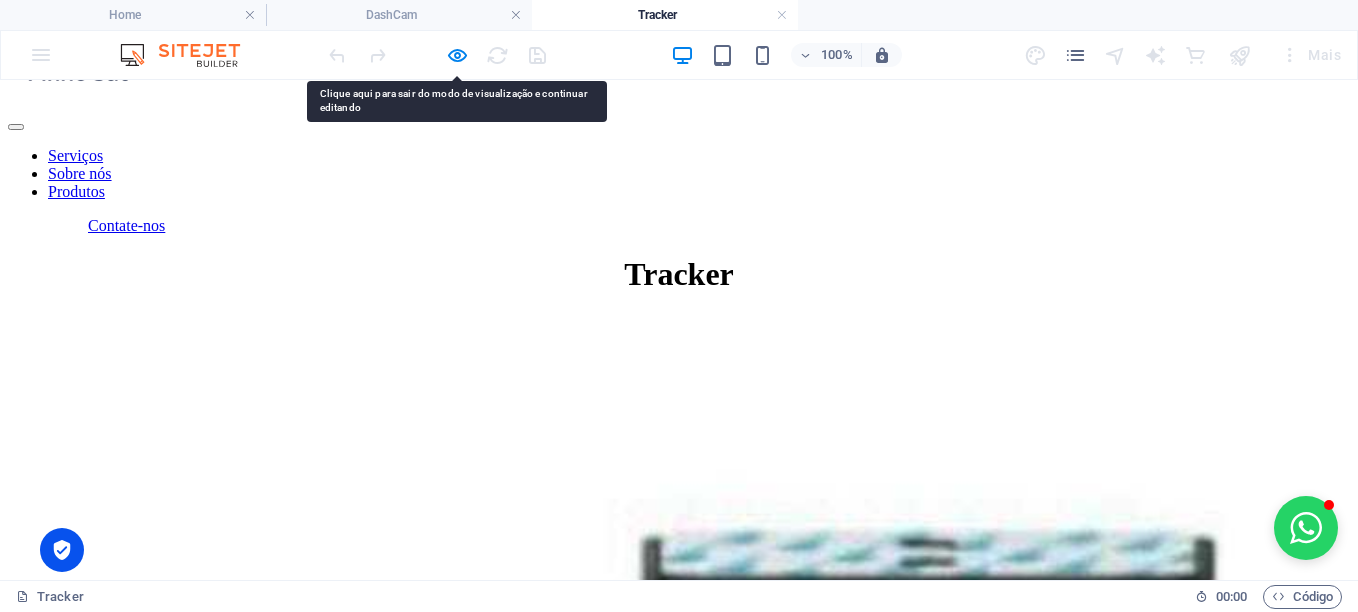 scroll, scrollTop: 58, scrollLeft: 0, axis: vertical 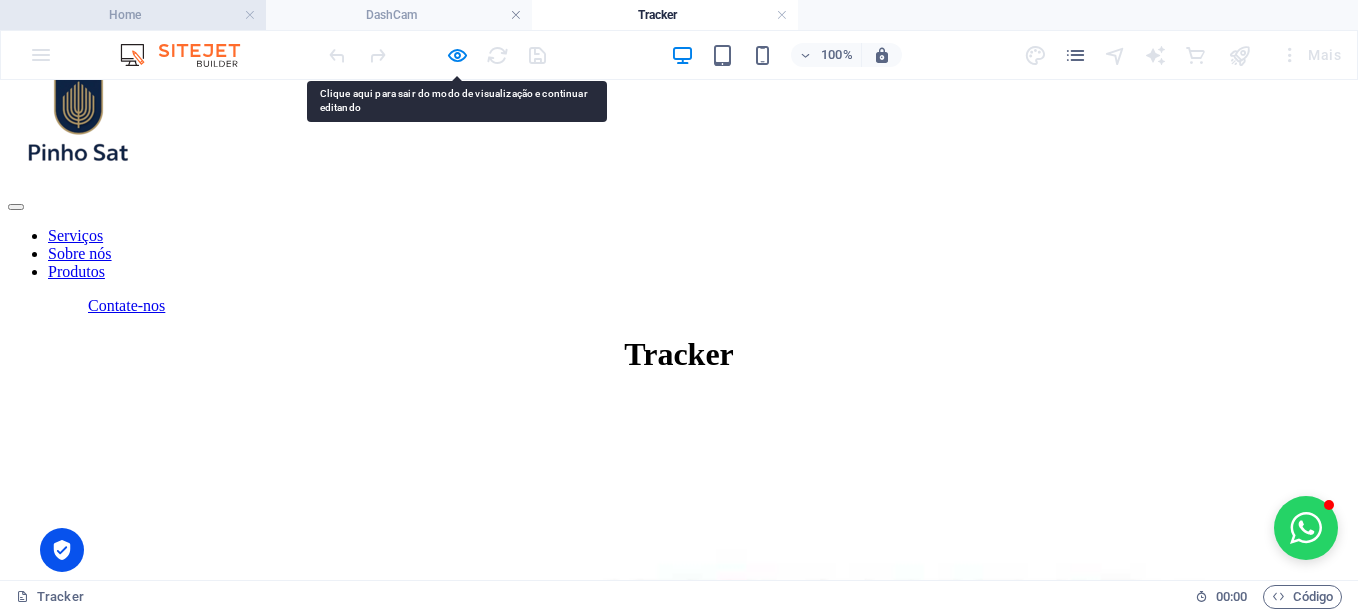 click on "Home" at bounding box center (133, 15) 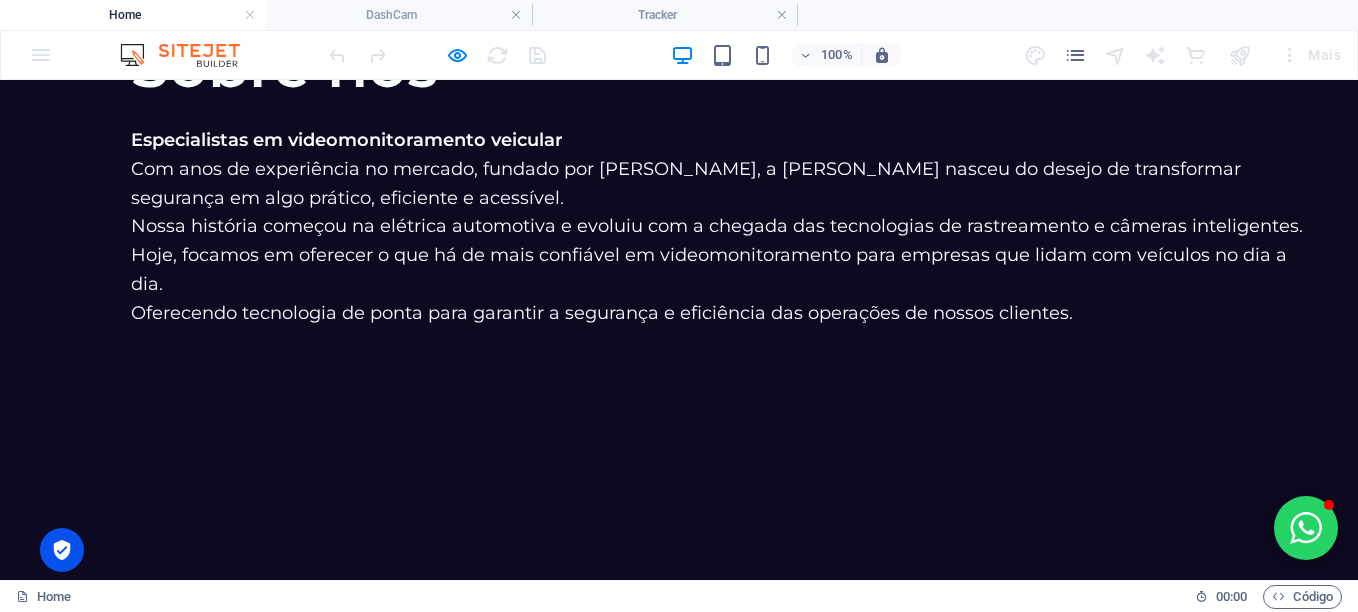 scroll, scrollTop: 3400, scrollLeft: 0, axis: vertical 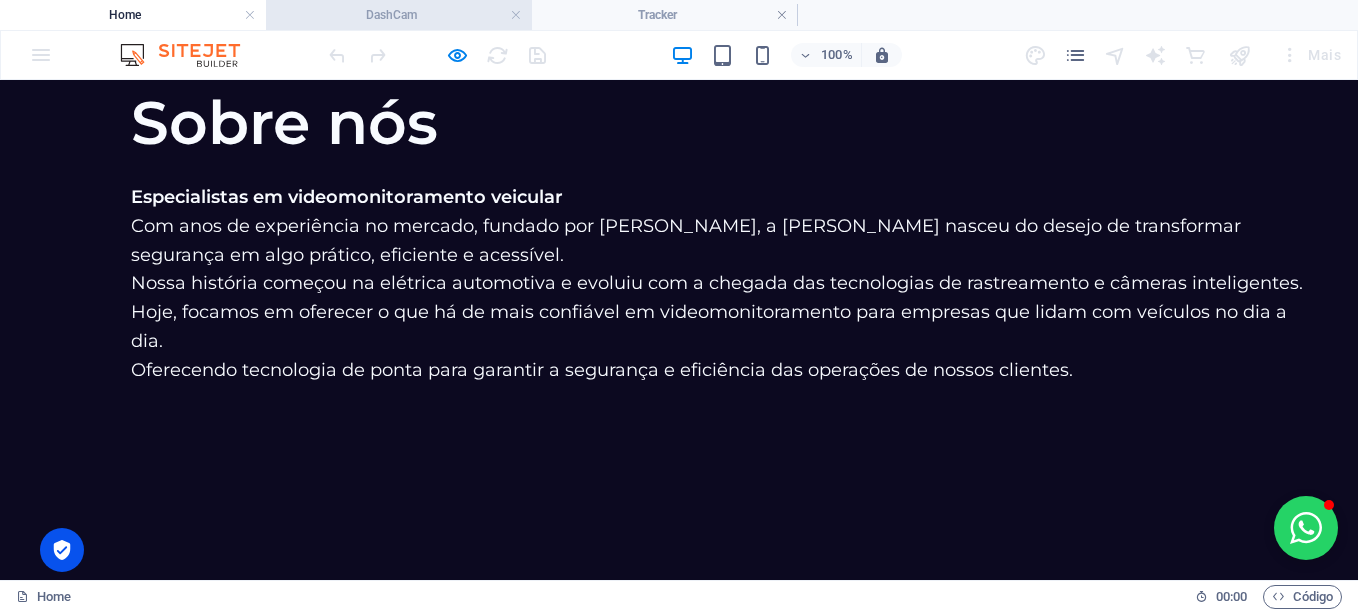 click on "DashCam" at bounding box center (399, 15) 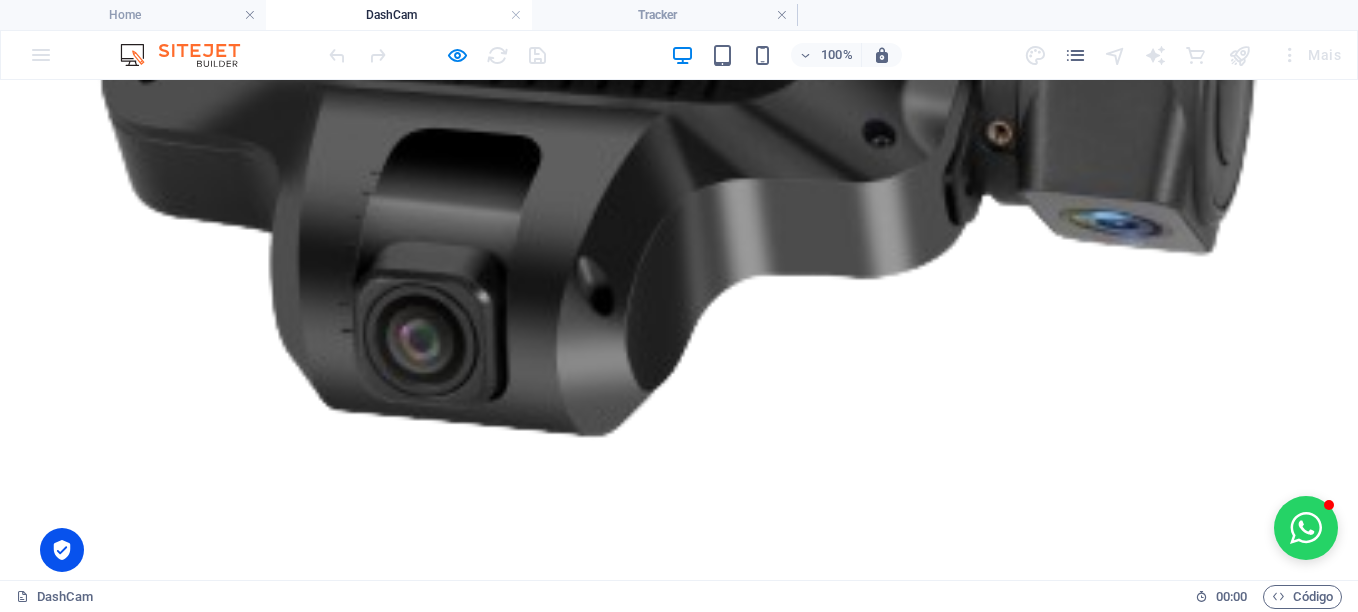 scroll, scrollTop: 701, scrollLeft: 0, axis: vertical 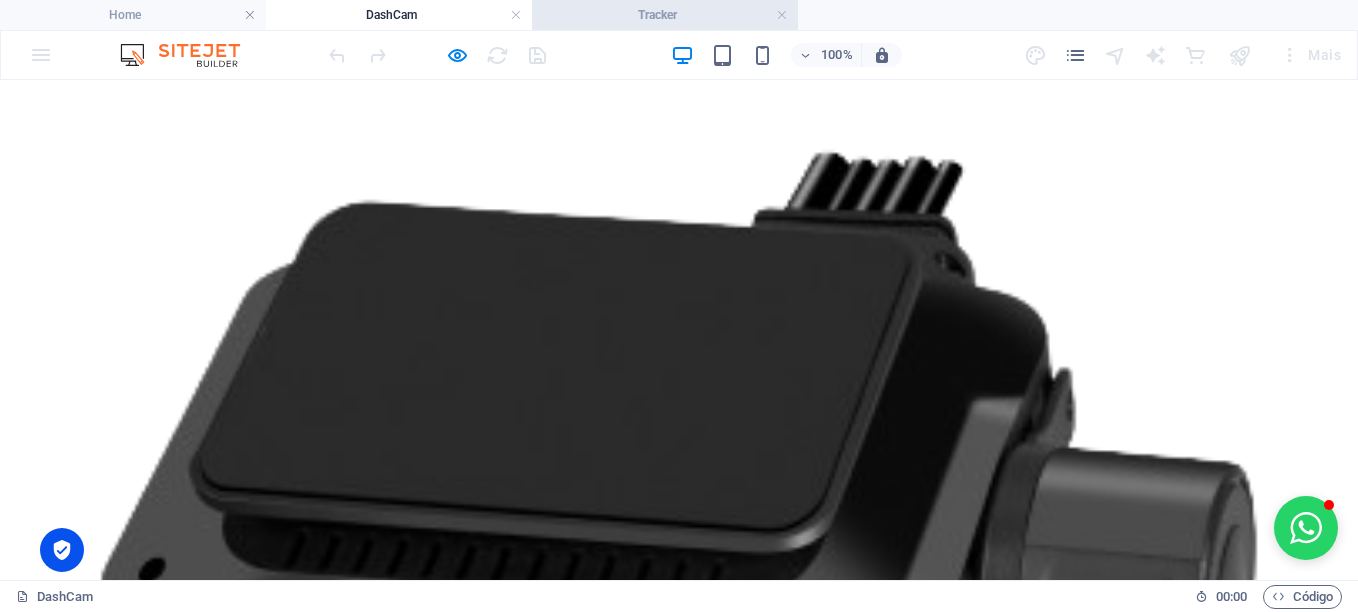 click on "Tracker" at bounding box center [665, 15] 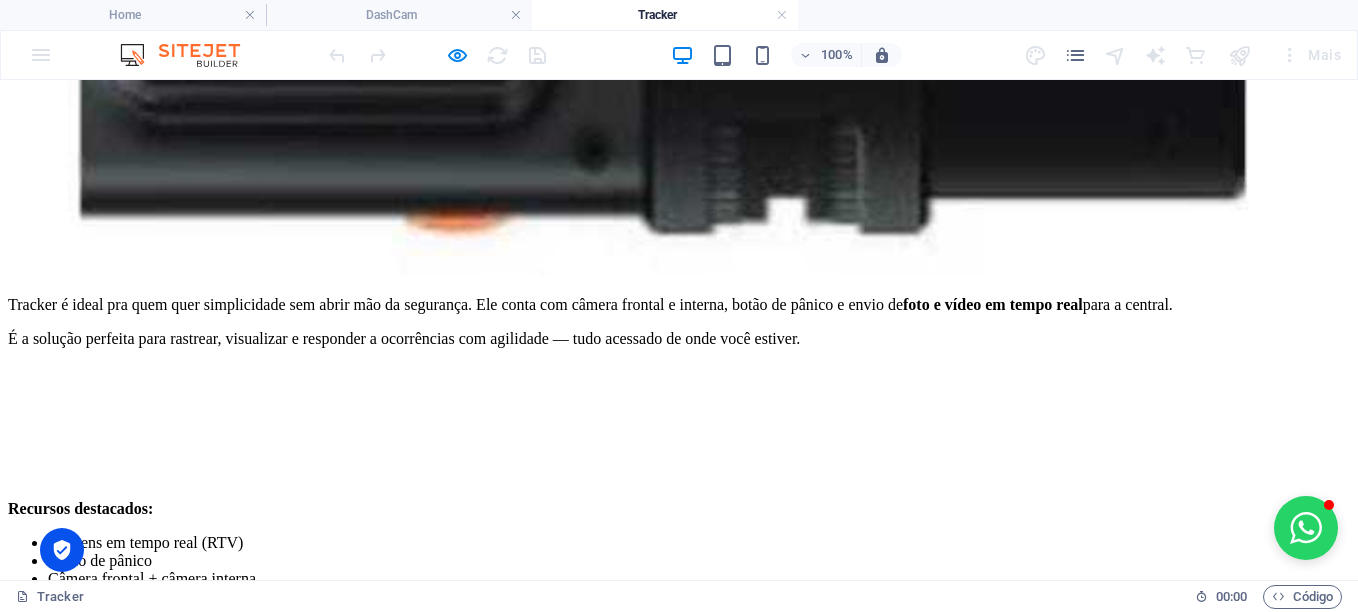 scroll, scrollTop: 864, scrollLeft: 0, axis: vertical 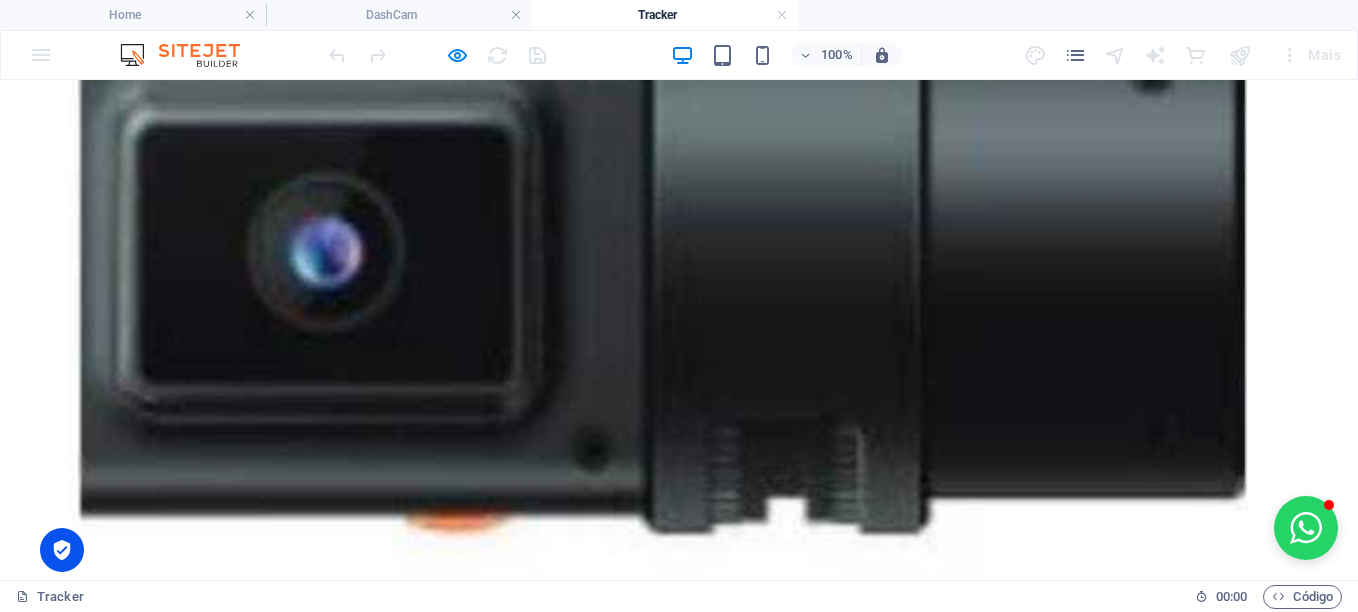 click on "1 2 3 4 5 6 1 2 1 2 3 4 5 6 7 8 9 10 1 2 3 4 5 6 1 2" at bounding box center [679, 2286] 